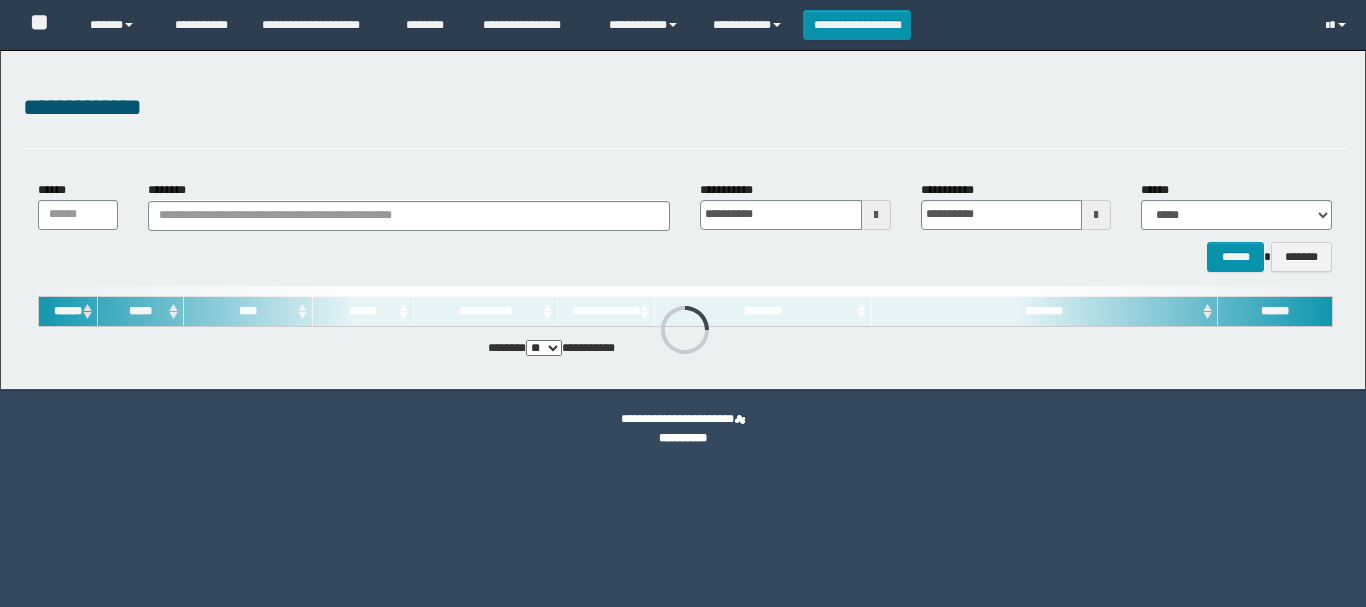 scroll, scrollTop: 0, scrollLeft: 0, axis: both 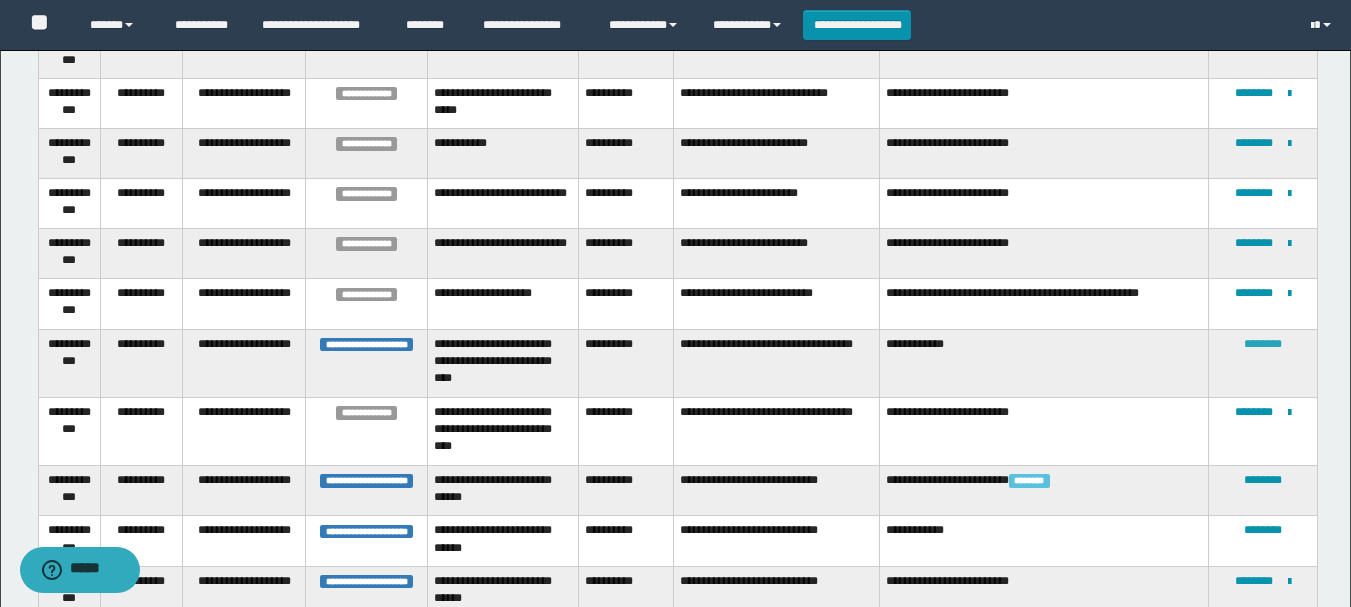click on "********" at bounding box center [1263, 344] 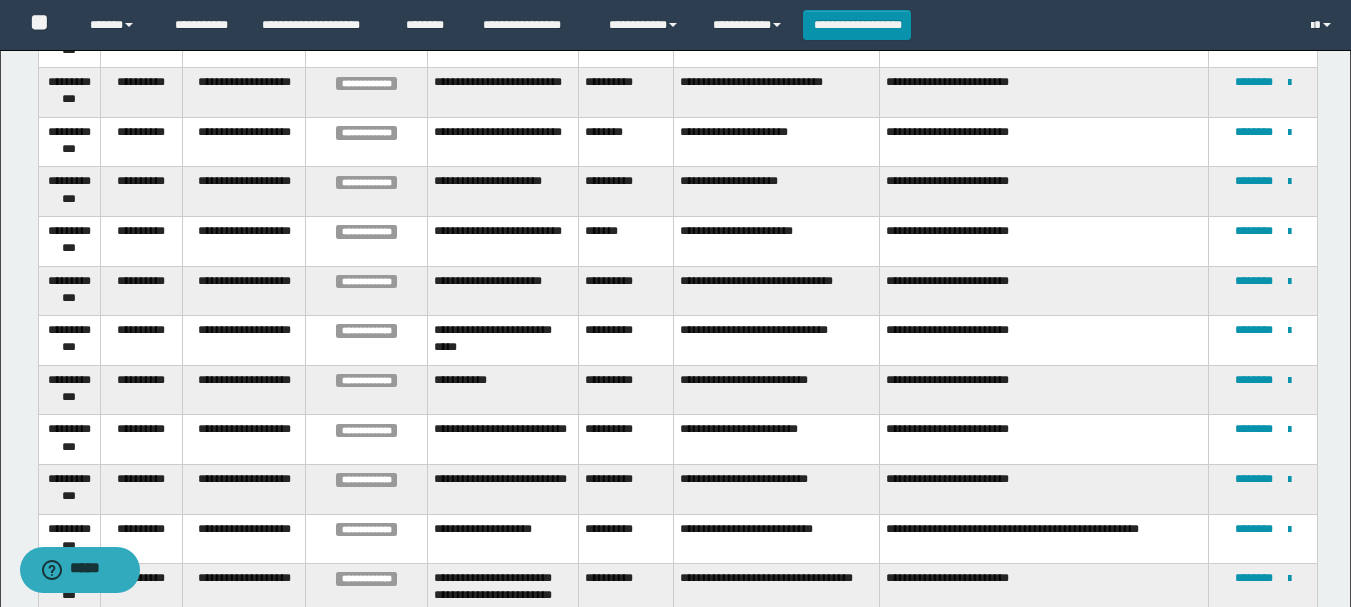 scroll, scrollTop: 933, scrollLeft: 0, axis: vertical 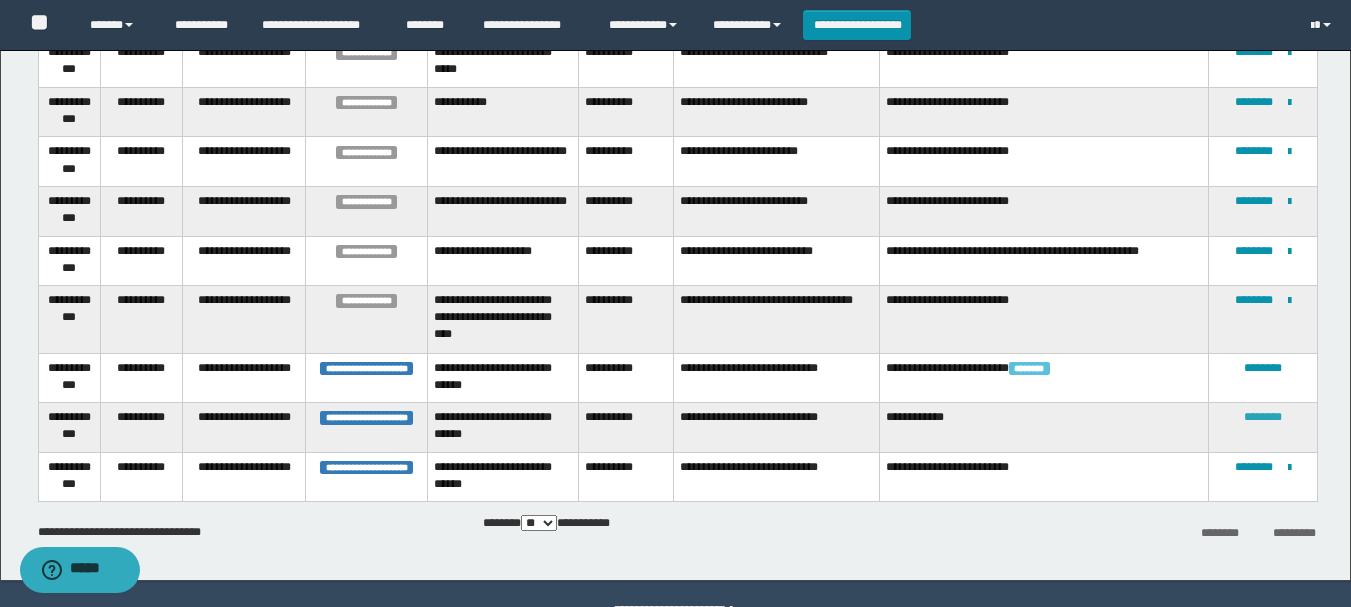 click on "********" at bounding box center [1263, 417] 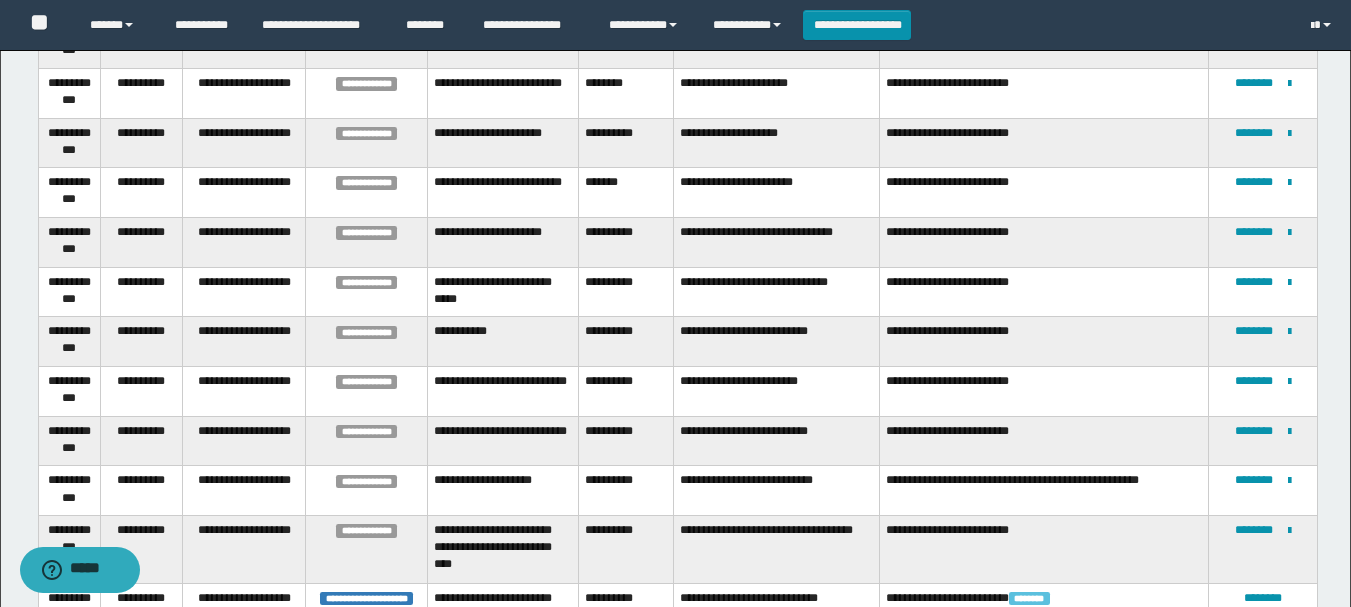 scroll, scrollTop: 800, scrollLeft: 0, axis: vertical 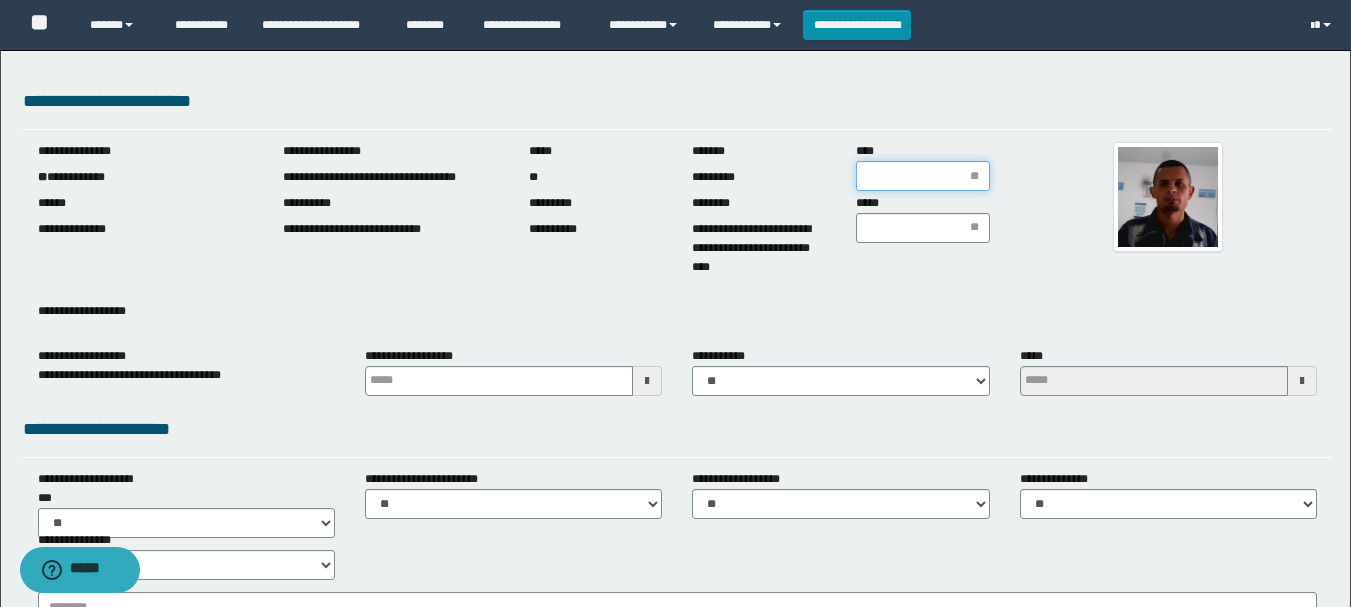 click on "****" at bounding box center (923, 176) 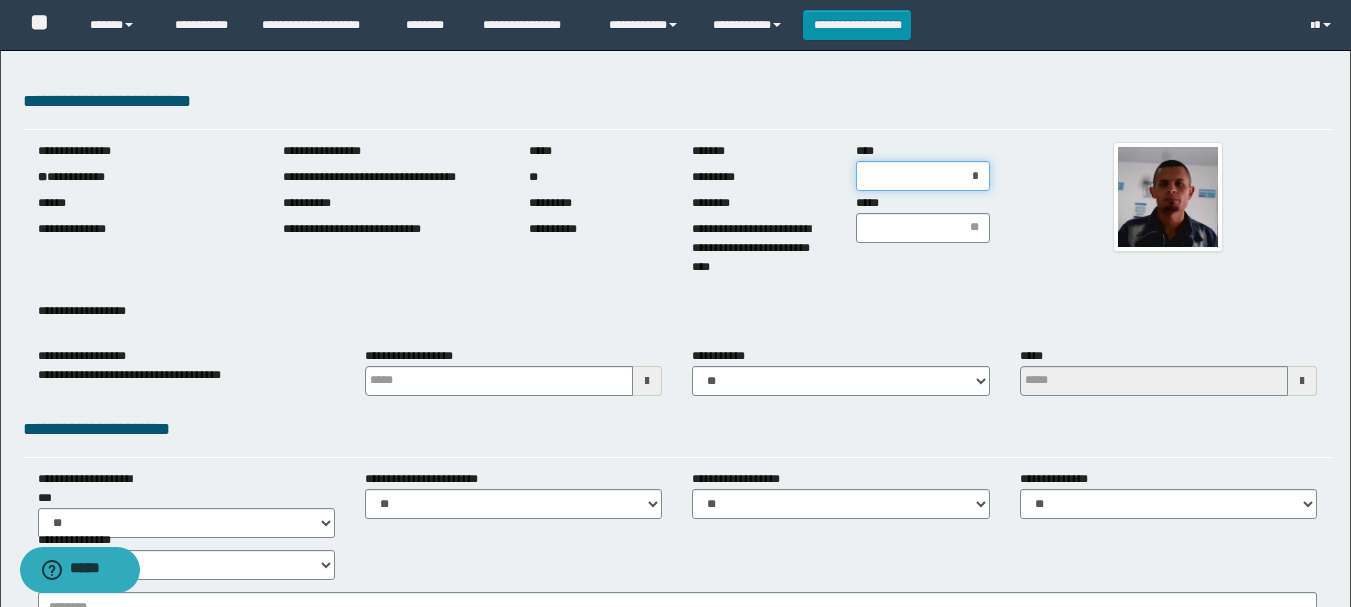 type on "**" 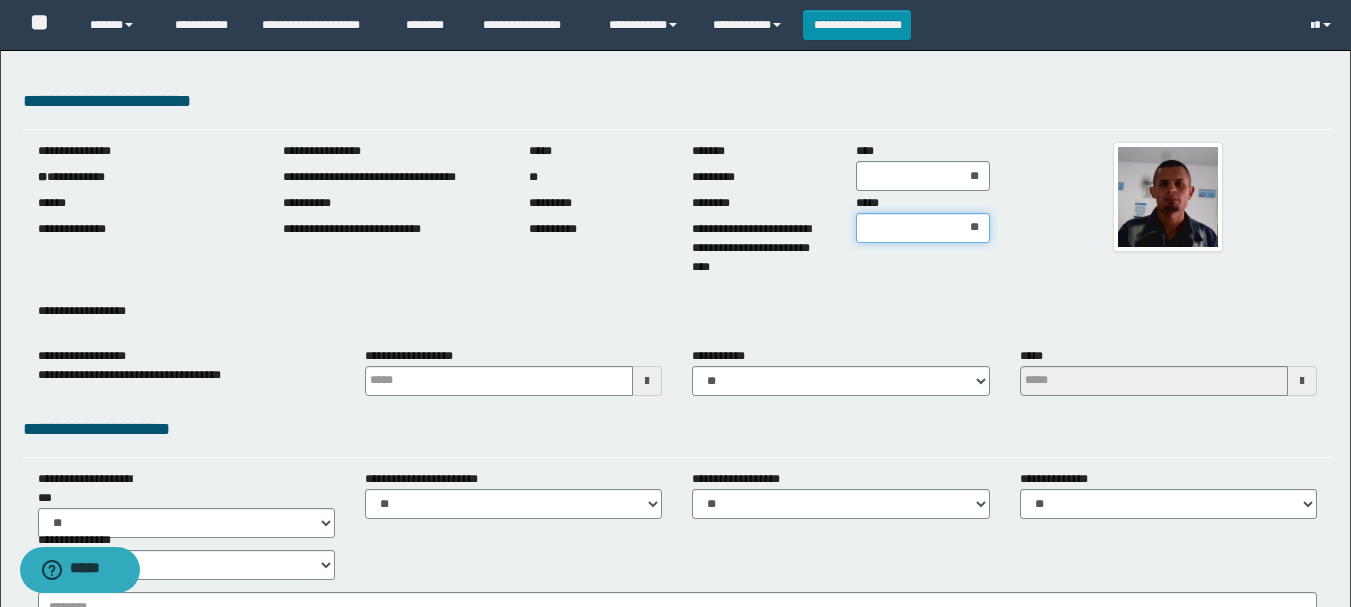 type on "***" 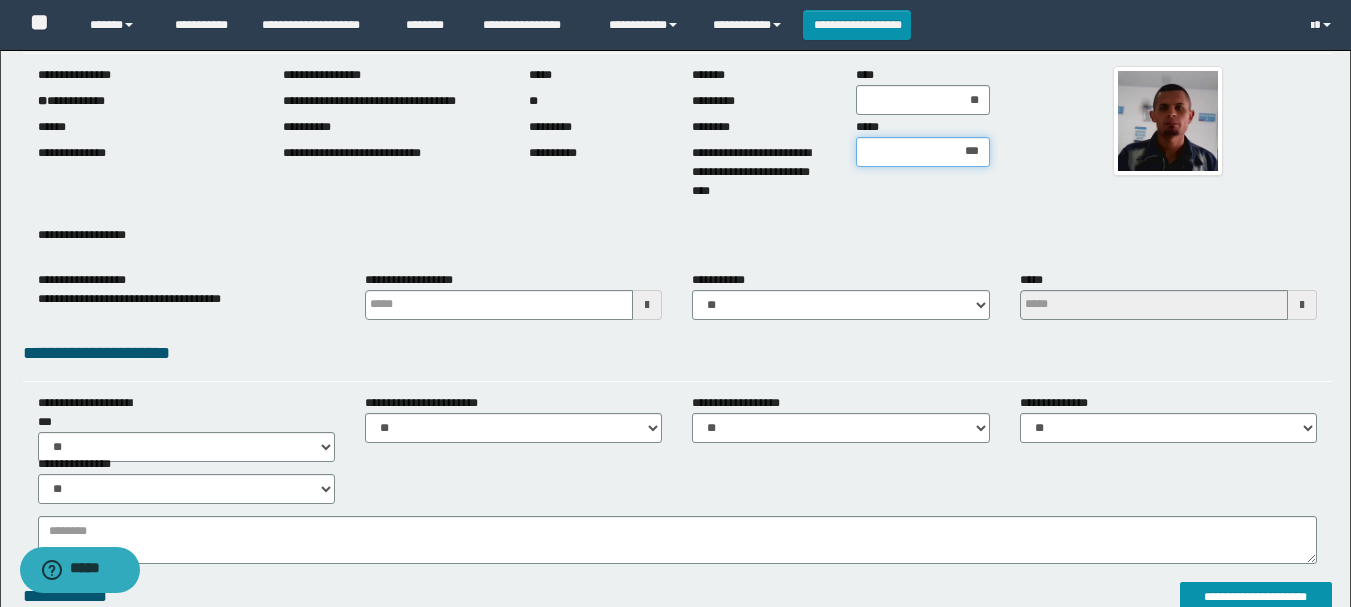 scroll, scrollTop: 100, scrollLeft: 0, axis: vertical 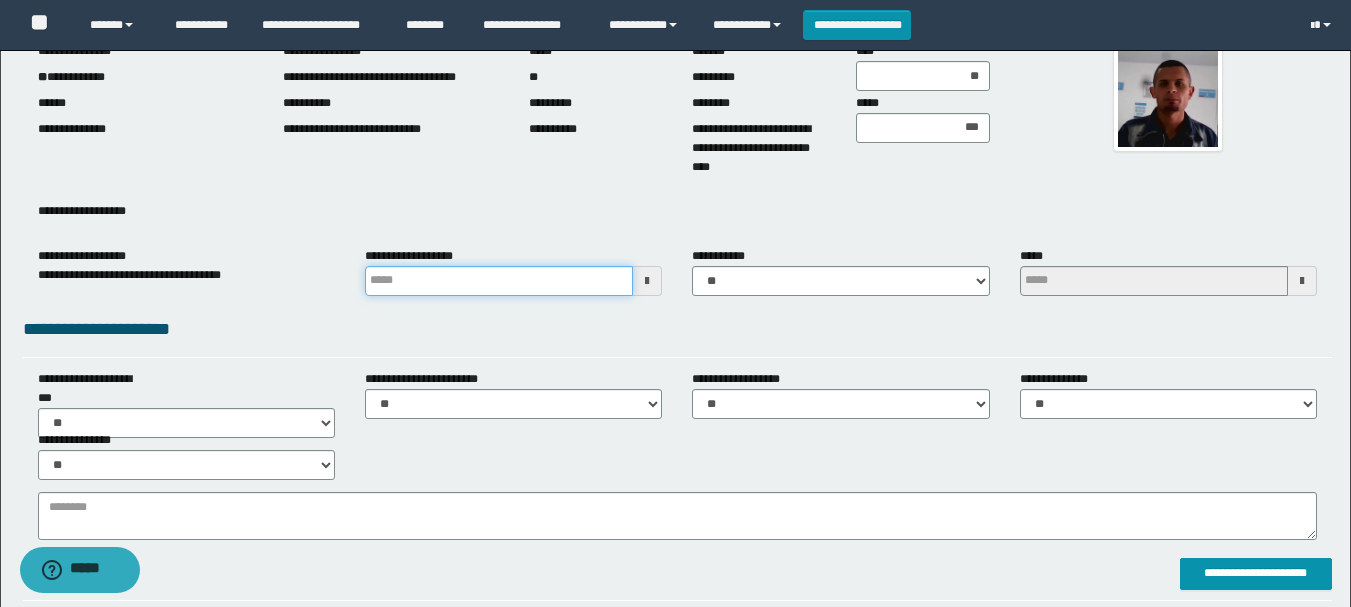 click at bounding box center (499, 281) 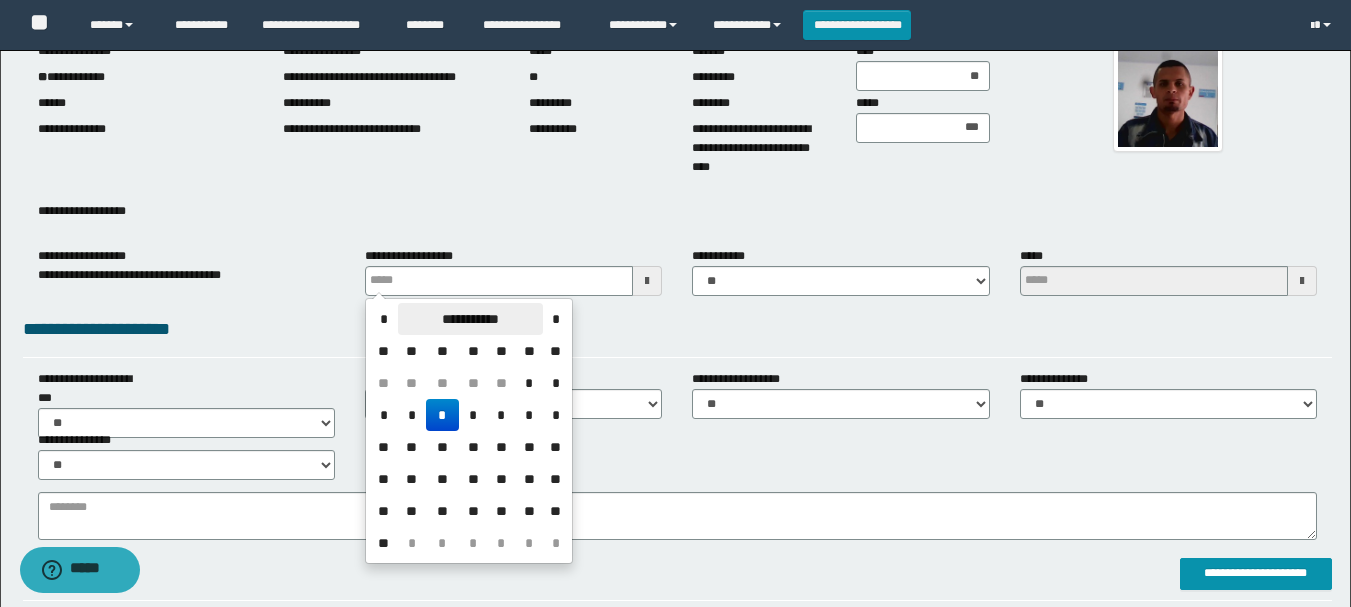 click on "**********" at bounding box center [470, 319] 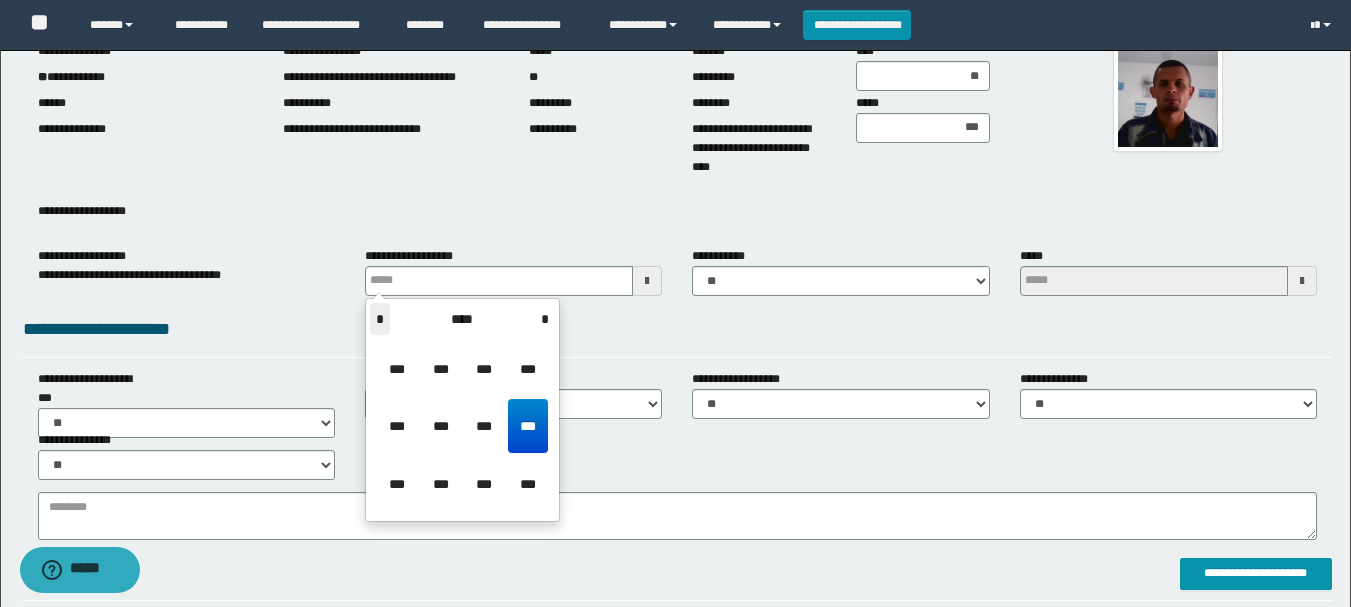 click on "*" at bounding box center (380, 319) 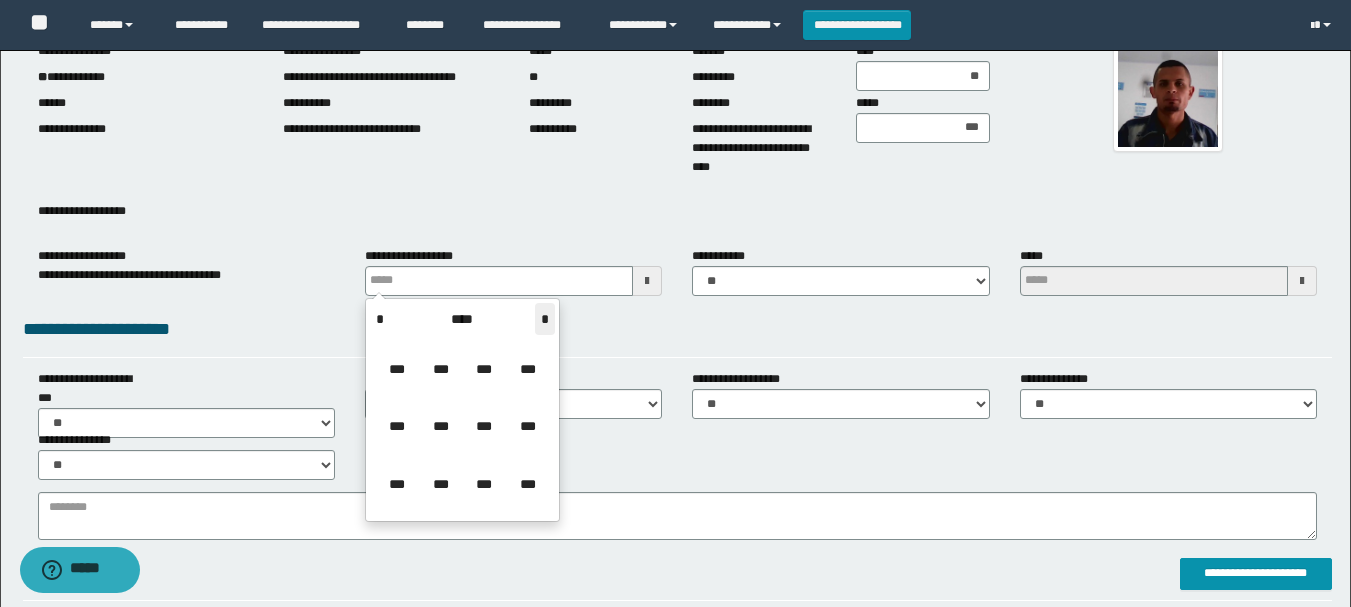 click on "*" at bounding box center (545, 319) 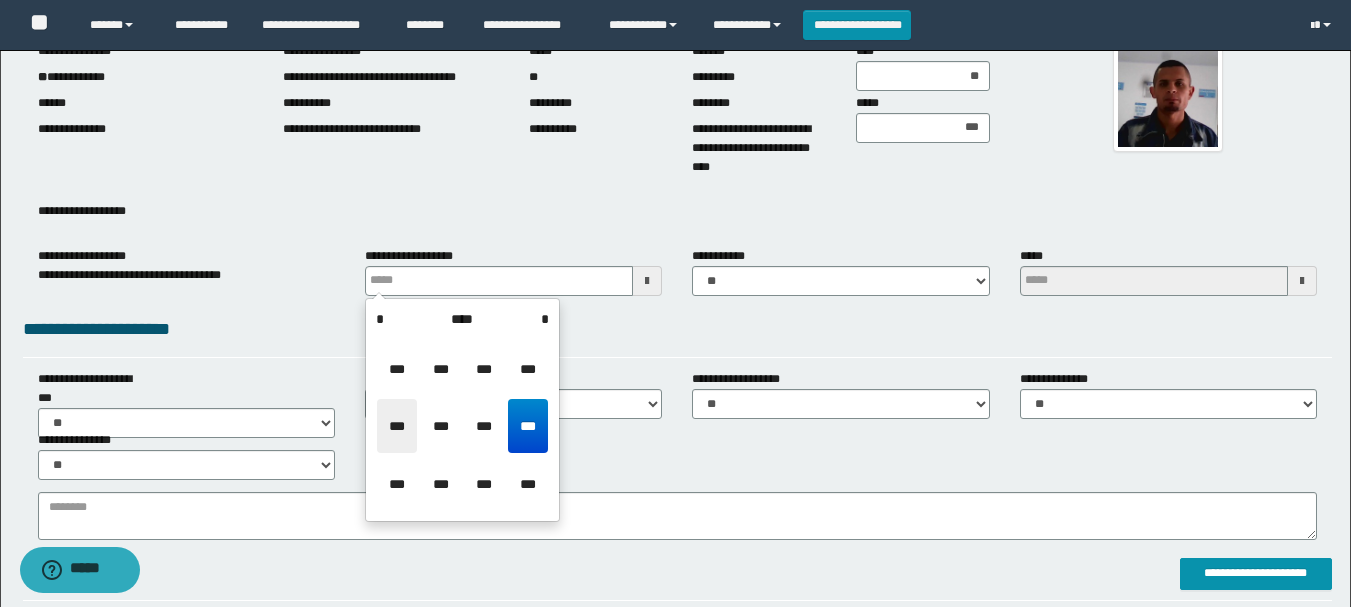 click on "***" at bounding box center (397, 426) 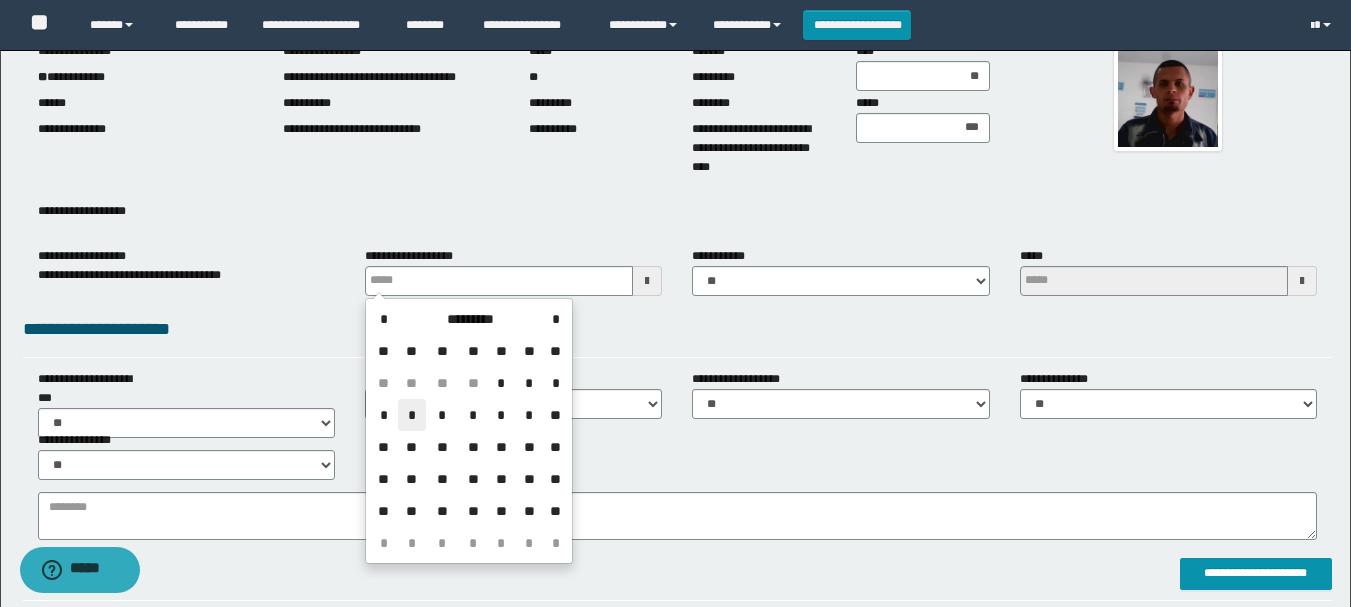 click on "*" at bounding box center [412, 415] 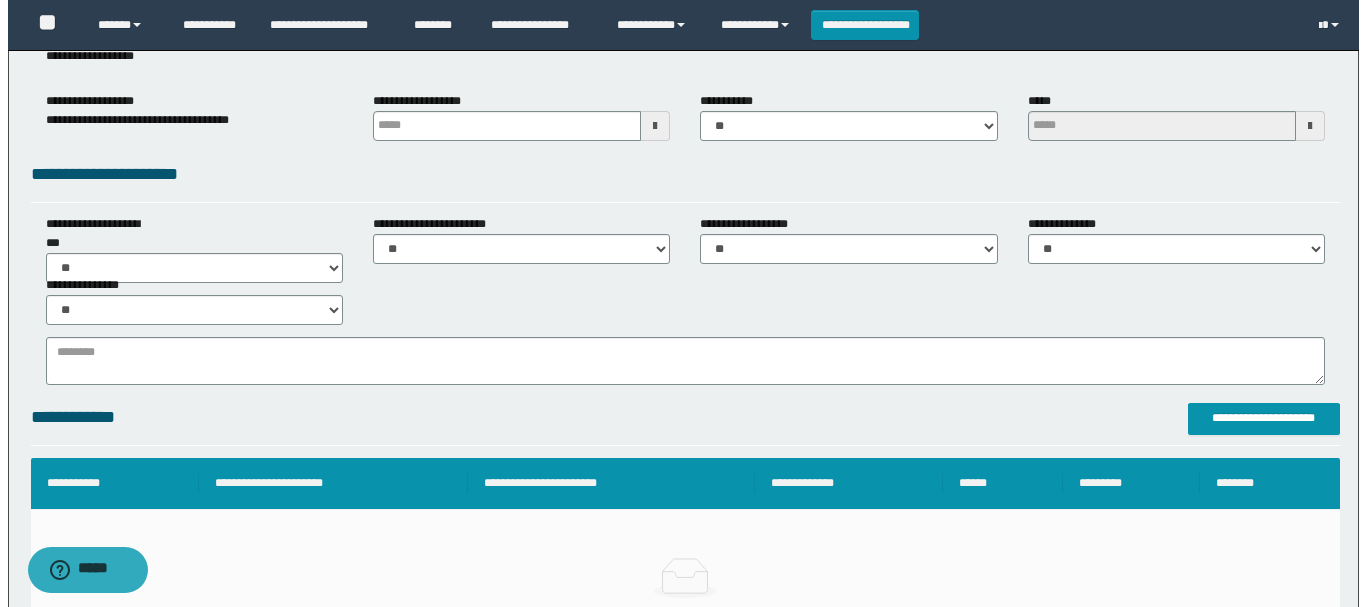 scroll, scrollTop: 300, scrollLeft: 0, axis: vertical 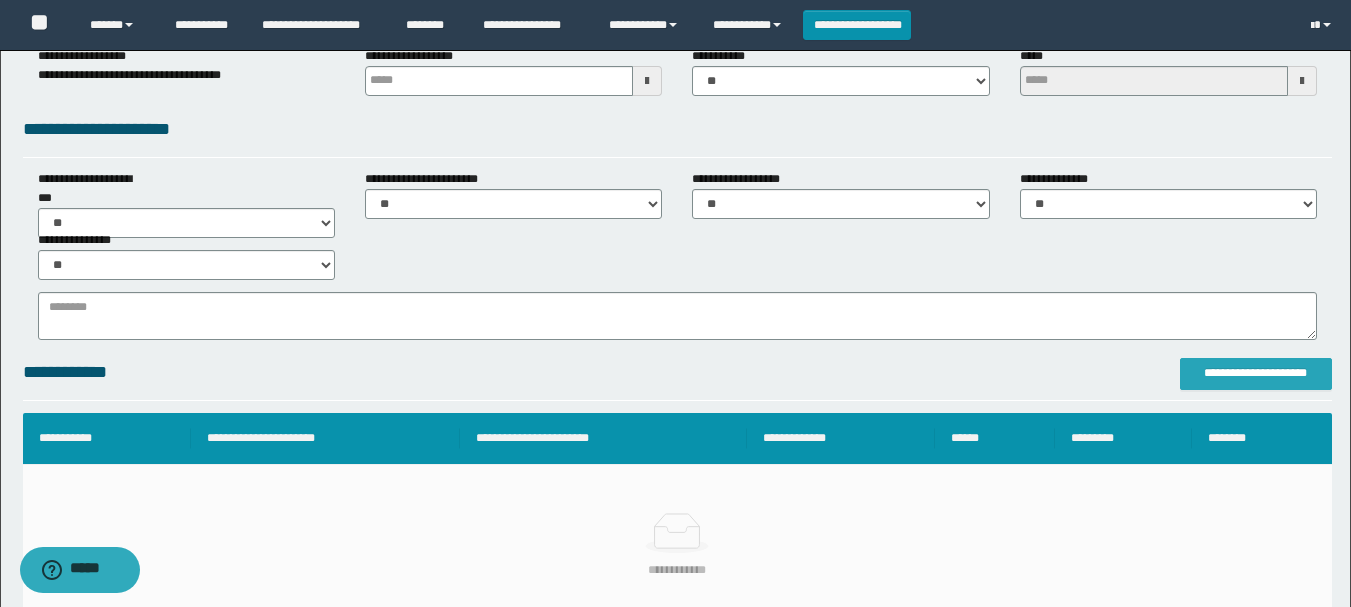 click on "**********" at bounding box center [1256, 373] 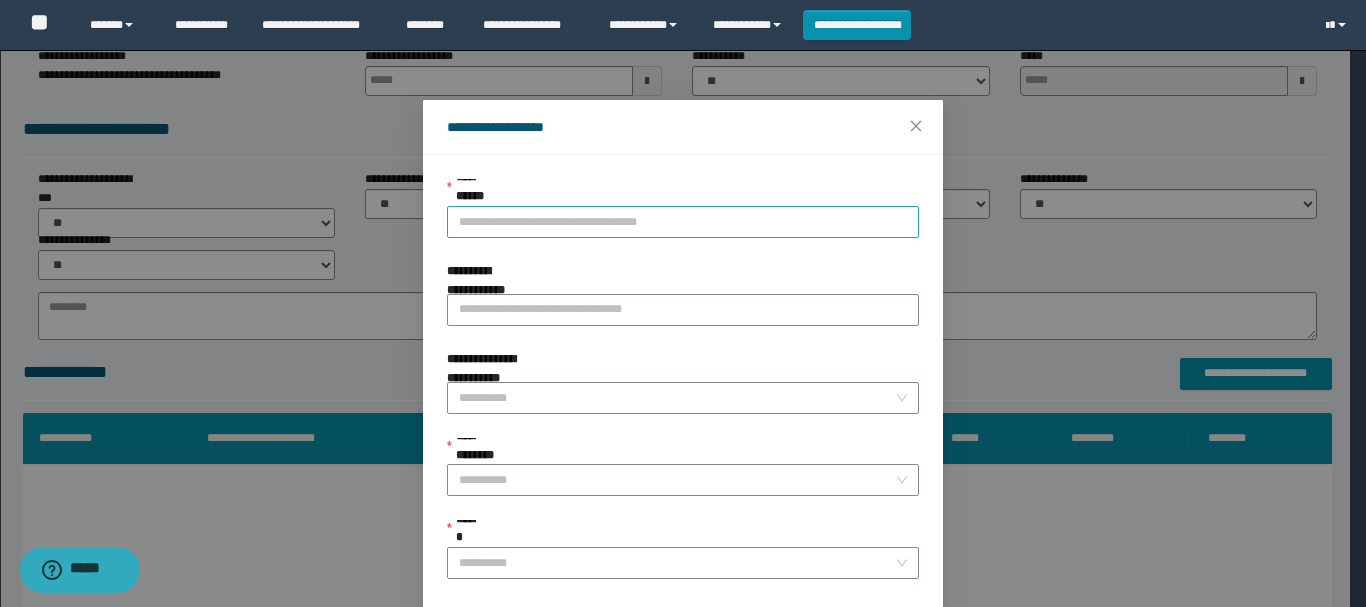 click on "**********" at bounding box center (683, 222) 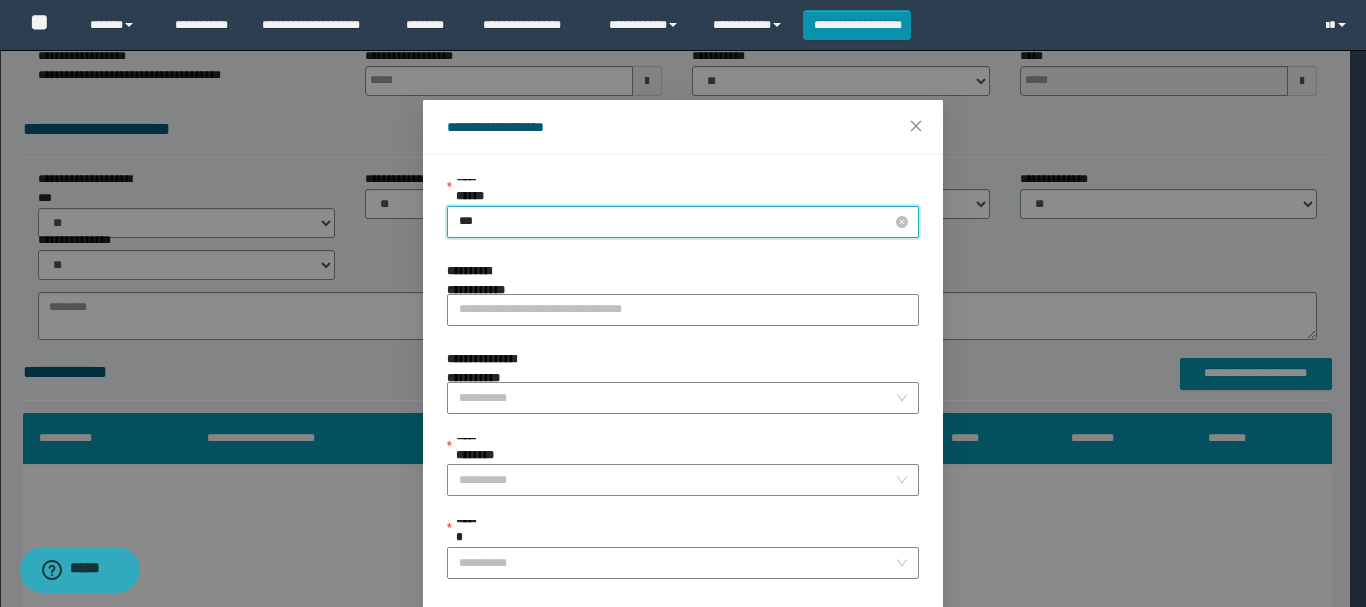 type on "****" 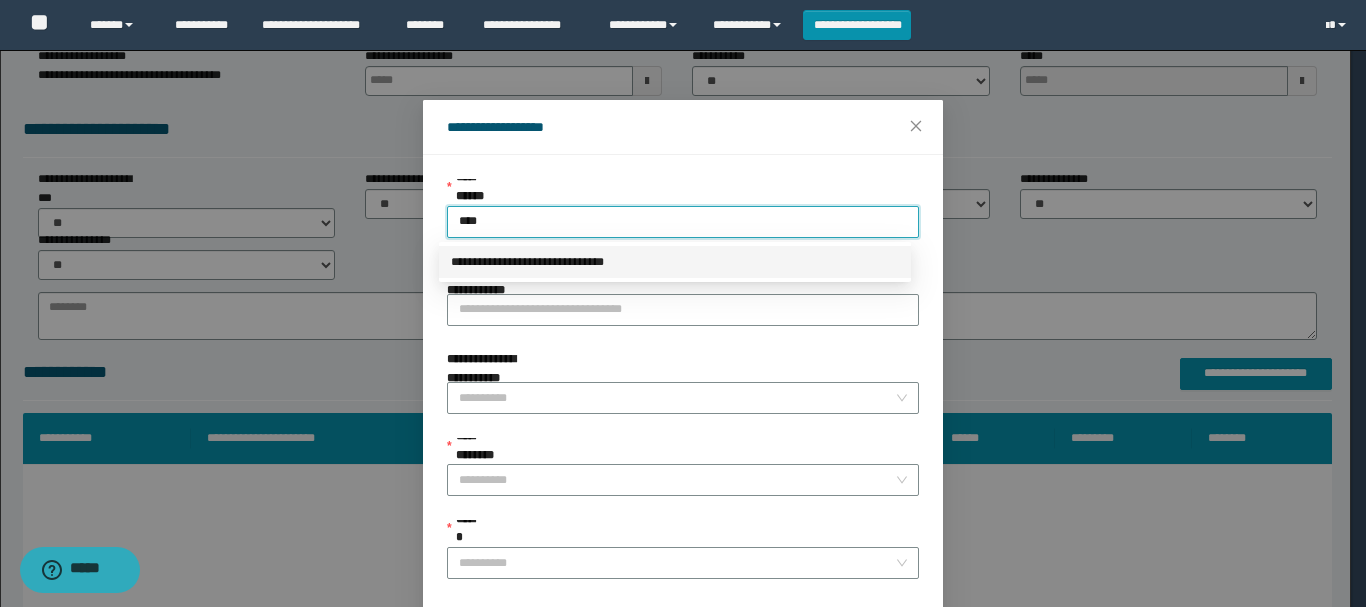 click on "**********" at bounding box center (675, 262) 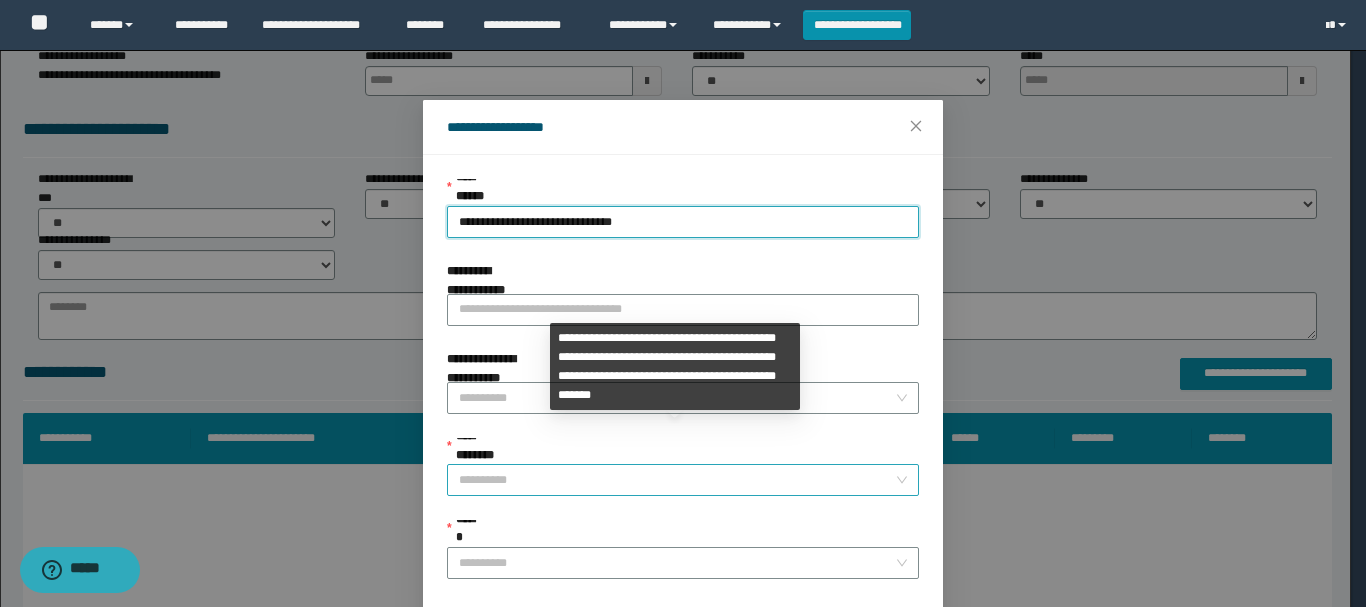 click on "**********" at bounding box center [677, 480] 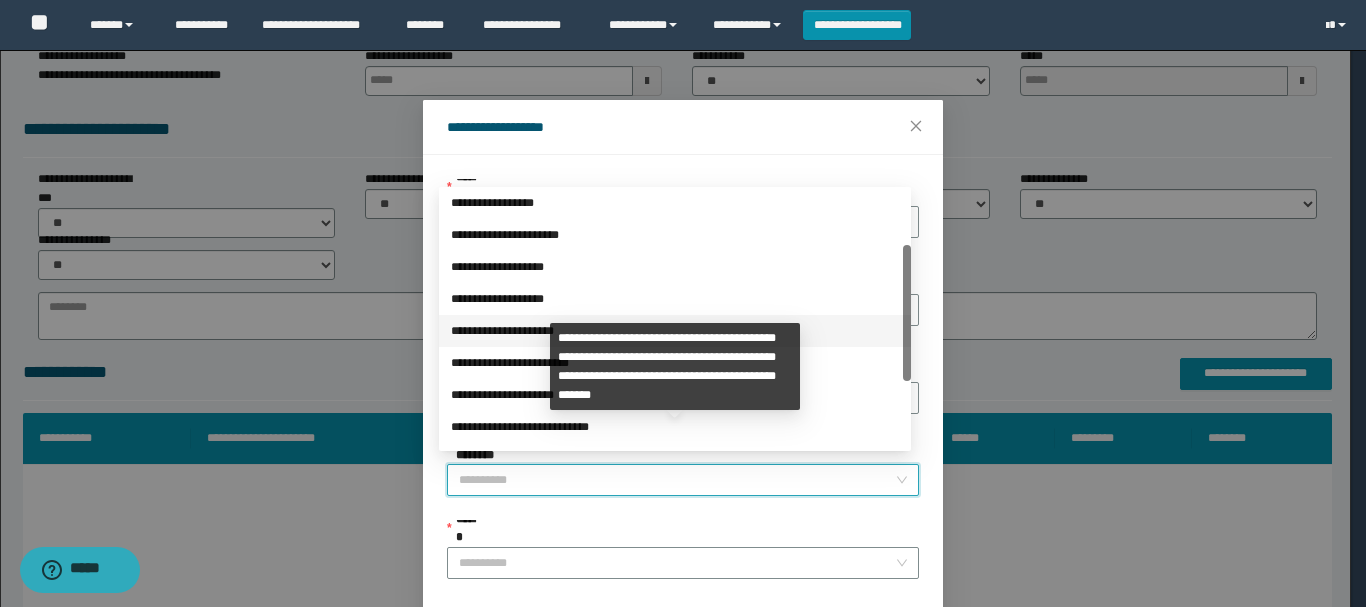 scroll, scrollTop: 224, scrollLeft: 0, axis: vertical 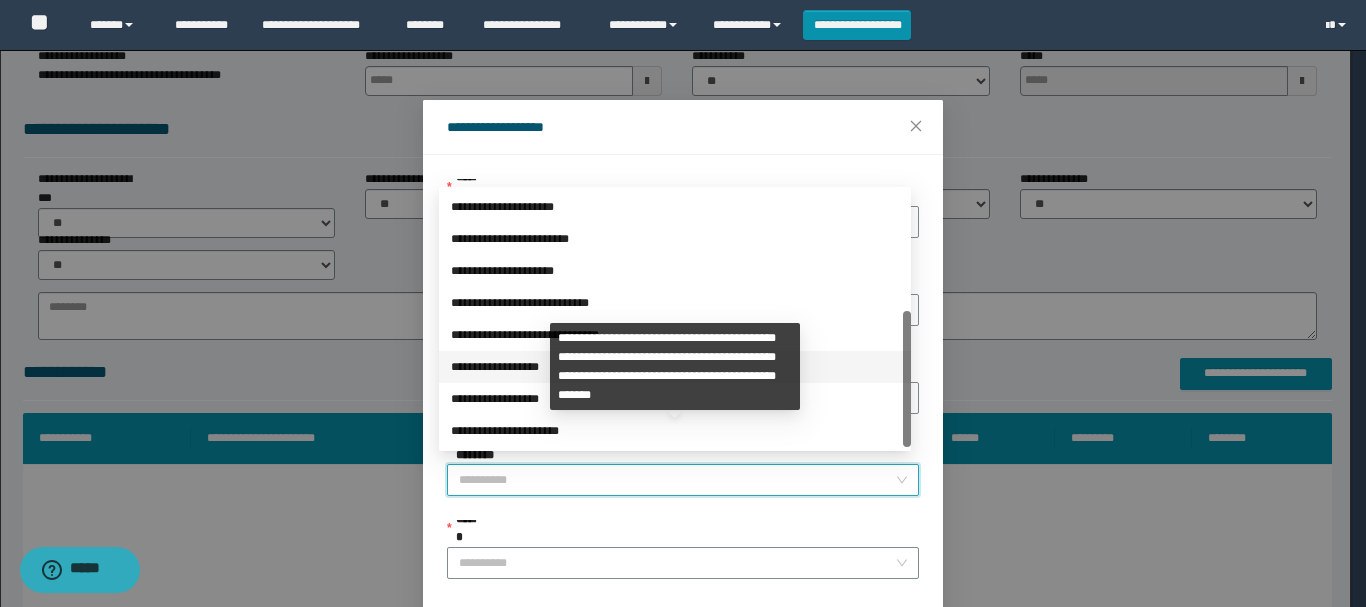 click on "**********" at bounding box center (675, 367) 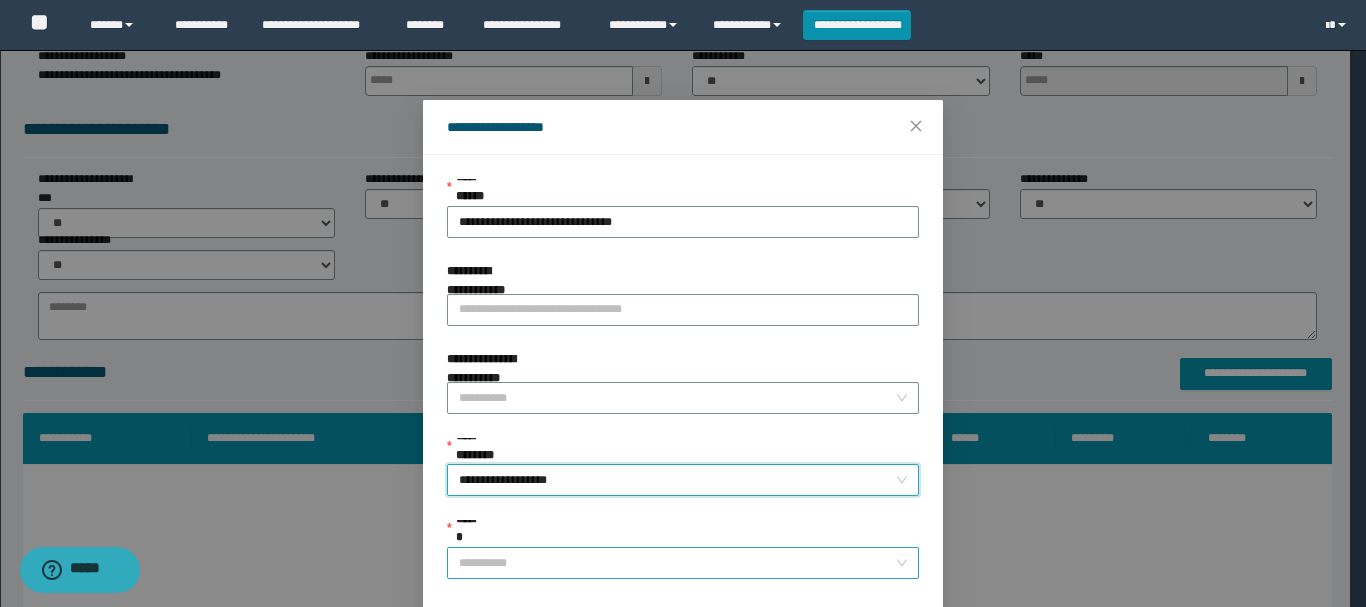click on "******" at bounding box center (677, 563) 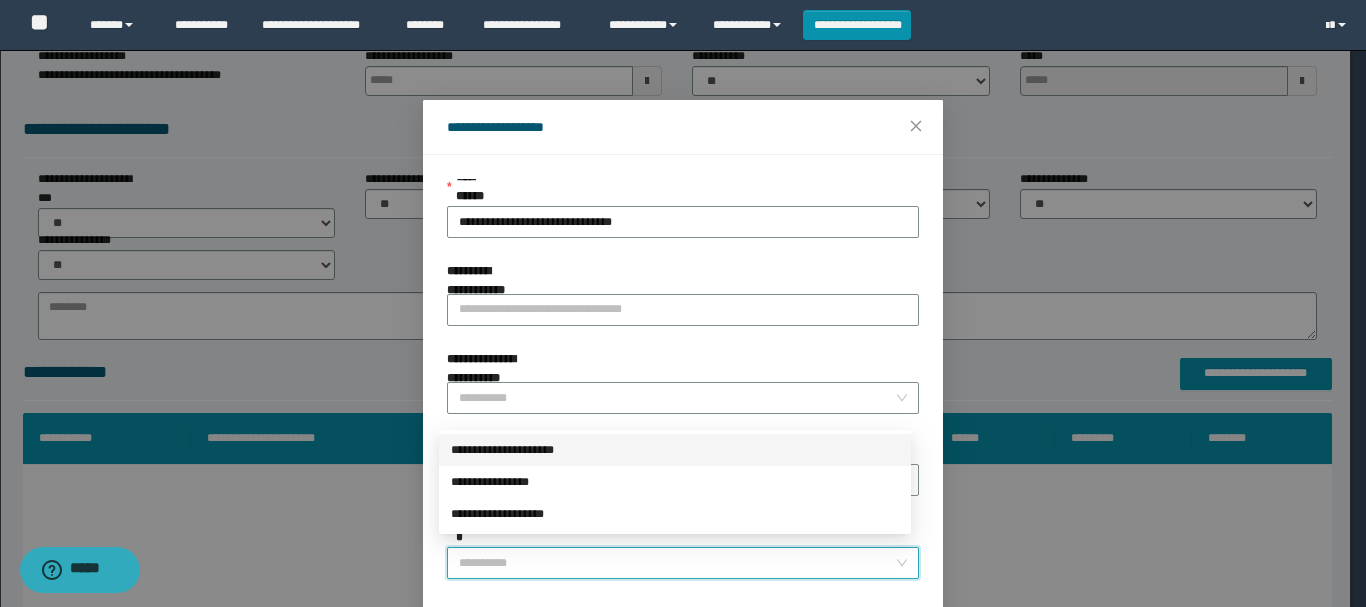 click on "**********" at bounding box center [675, 450] 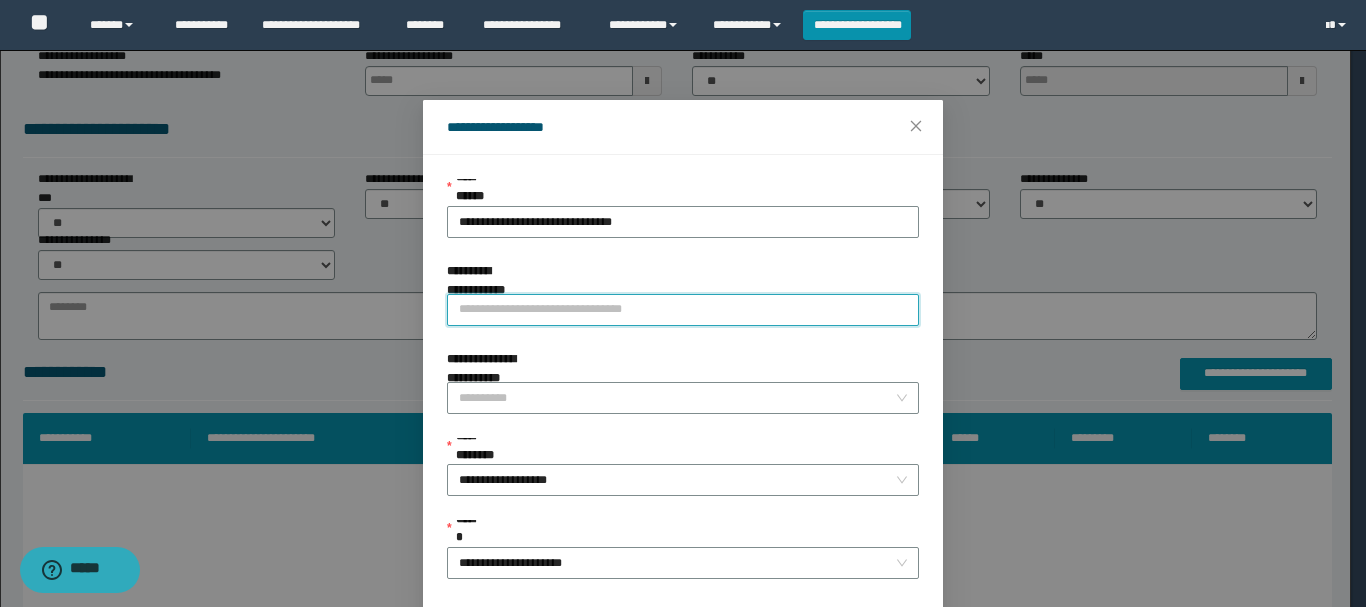 click on "**********" at bounding box center (683, 310) 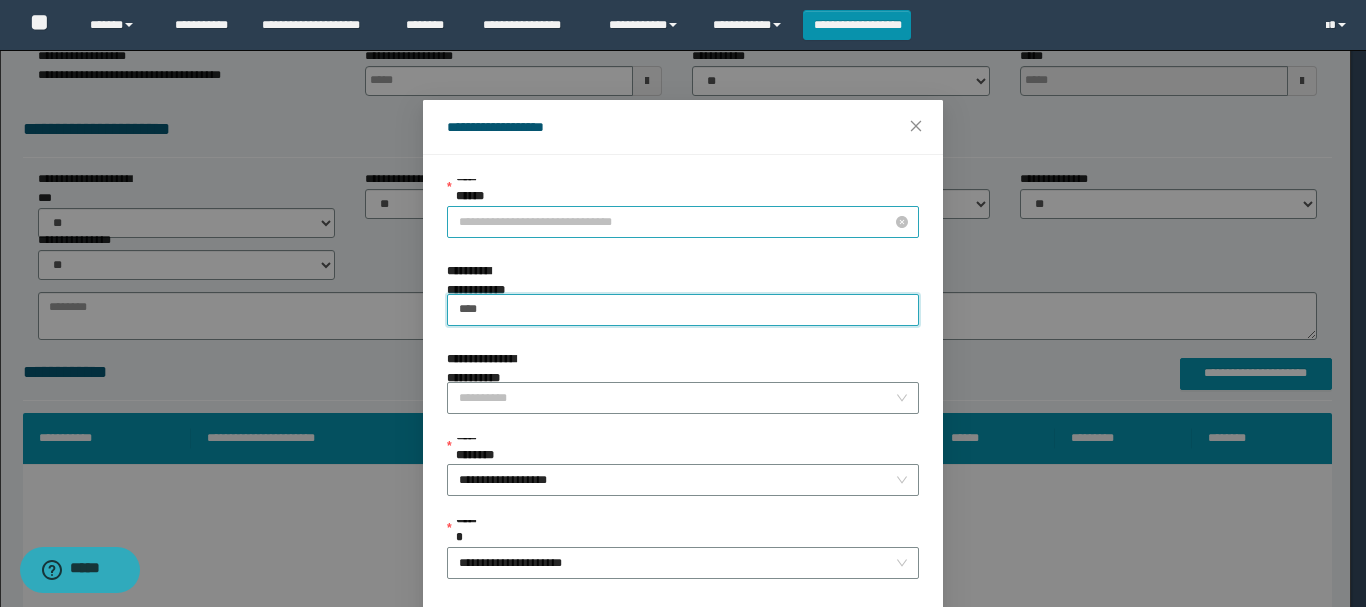 click on "**********" at bounding box center (683, 222) 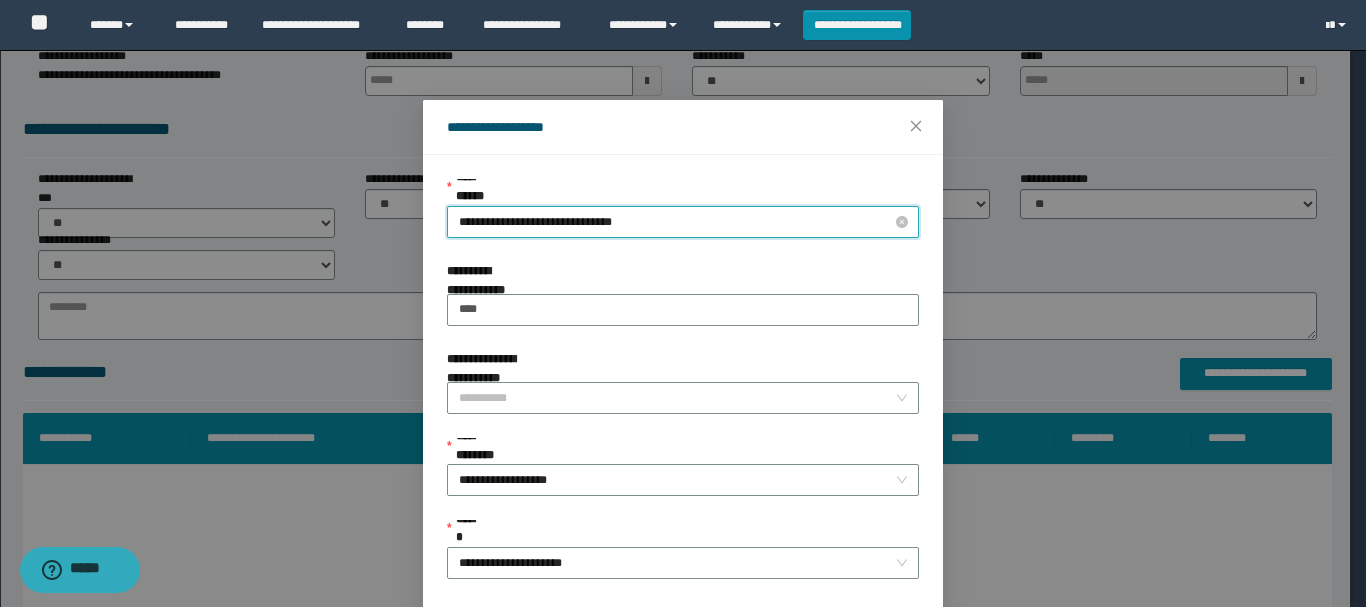 click on "**********" at bounding box center [683, 222] 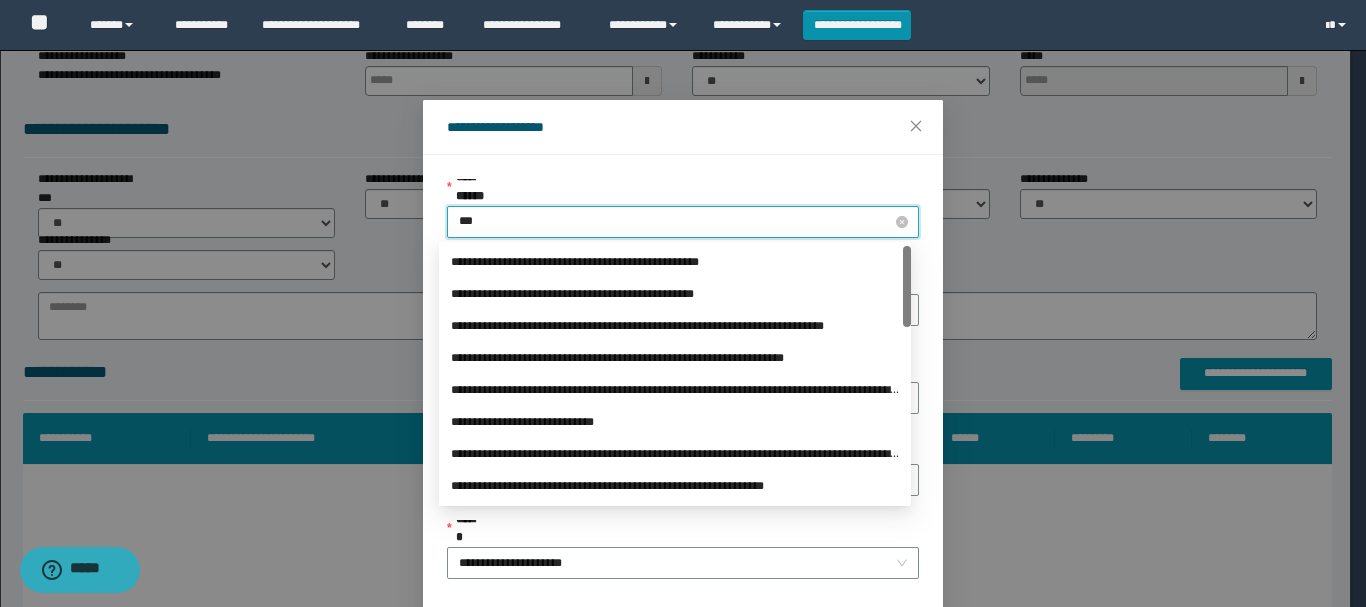 type on "****" 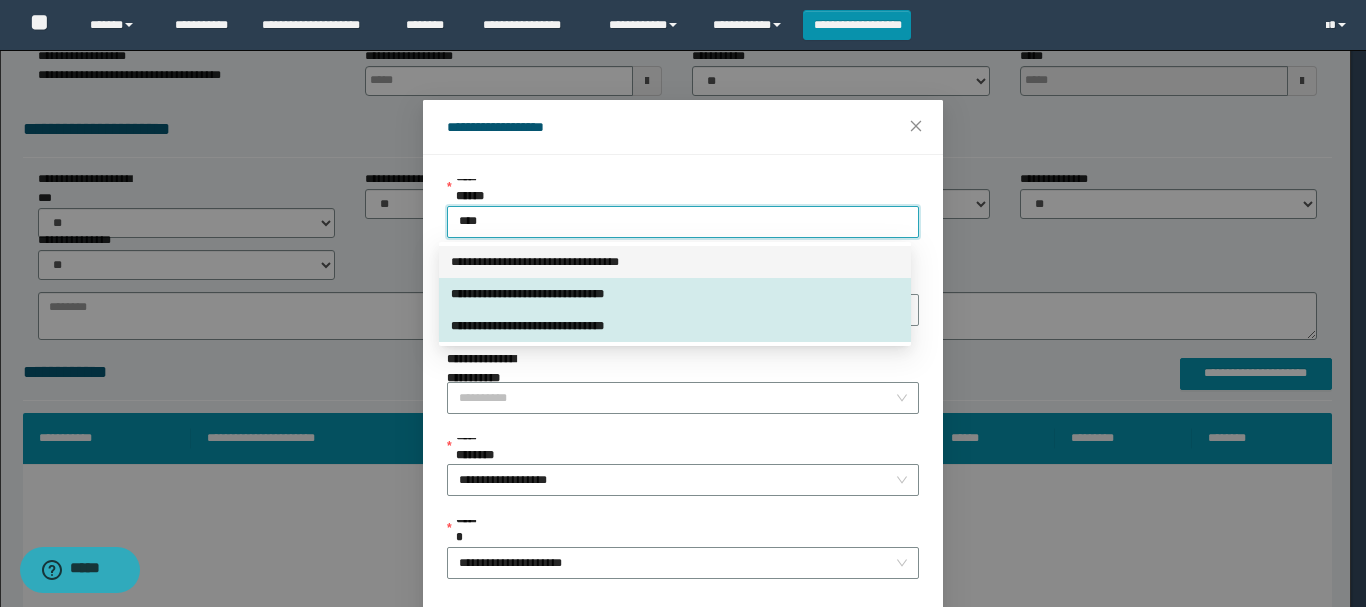click on "**********" at bounding box center (675, 262) 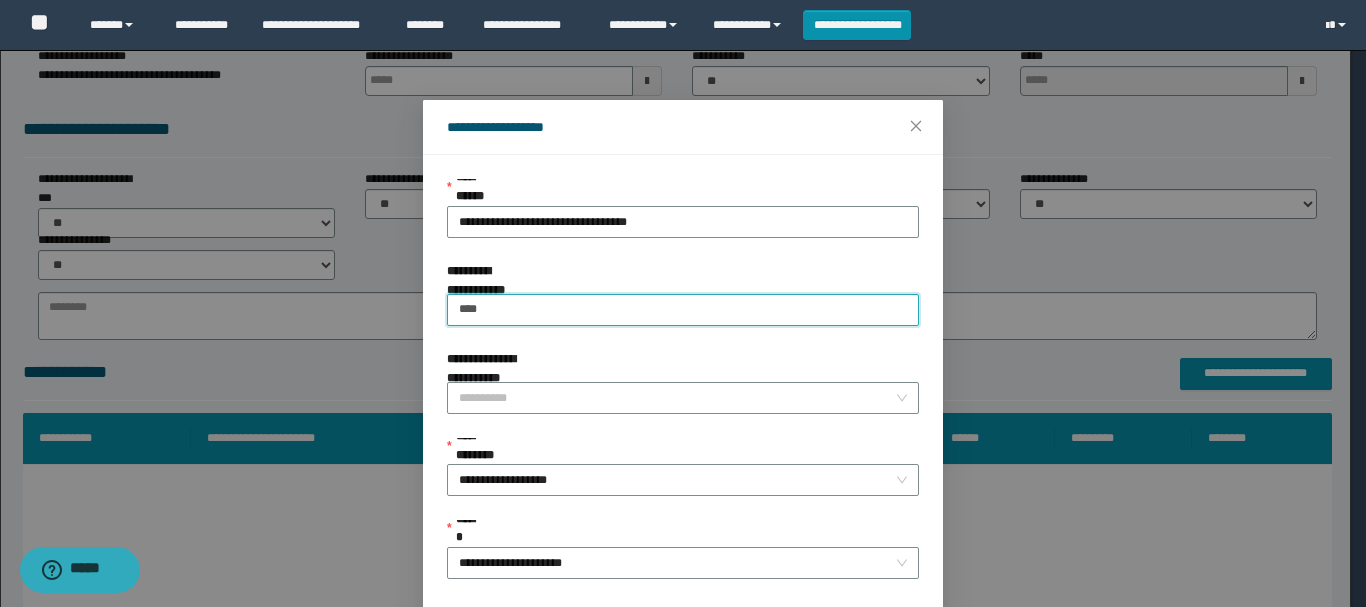 drag, startPoint x: 514, startPoint y: 300, endPoint x: 319, endPoint y: 299, distance: 195.00256 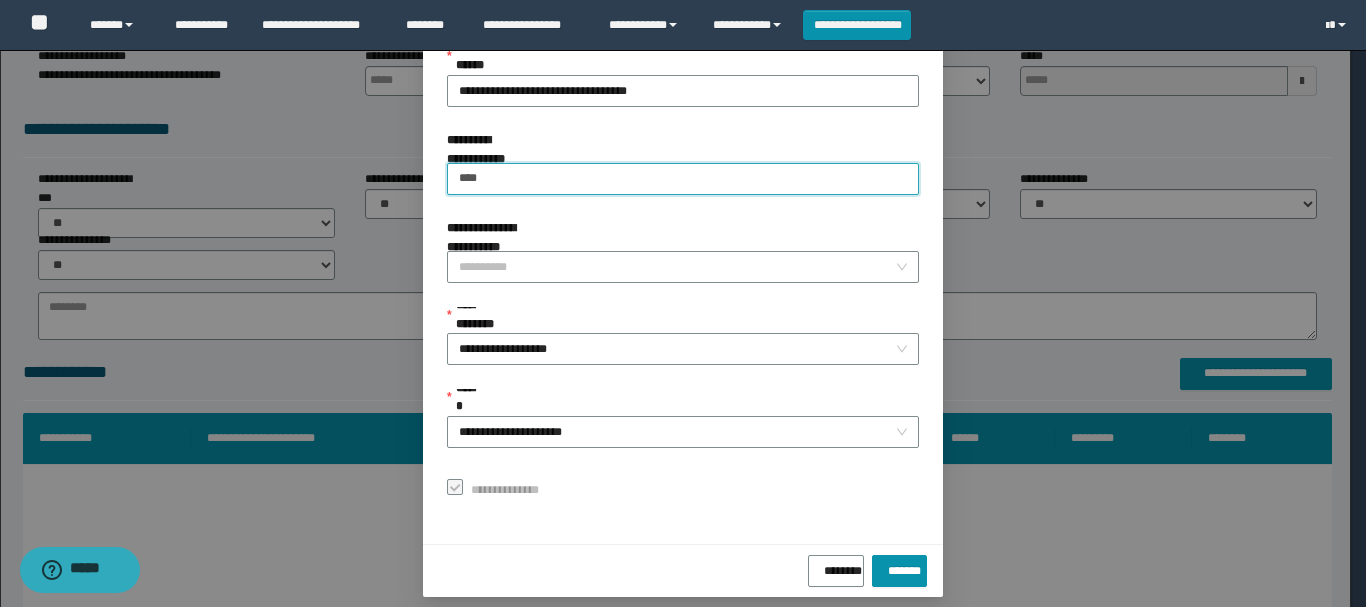 scroll, scrollTop: 145, scrollLeft: 0, axis: vertical 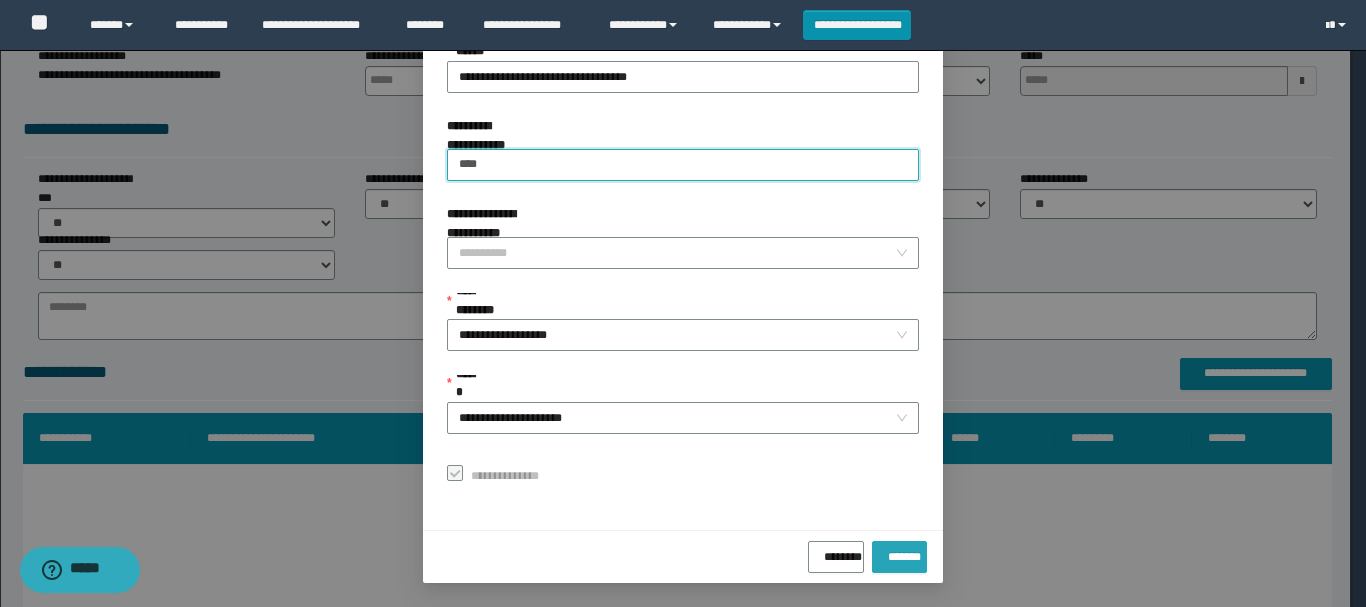 type on "****" 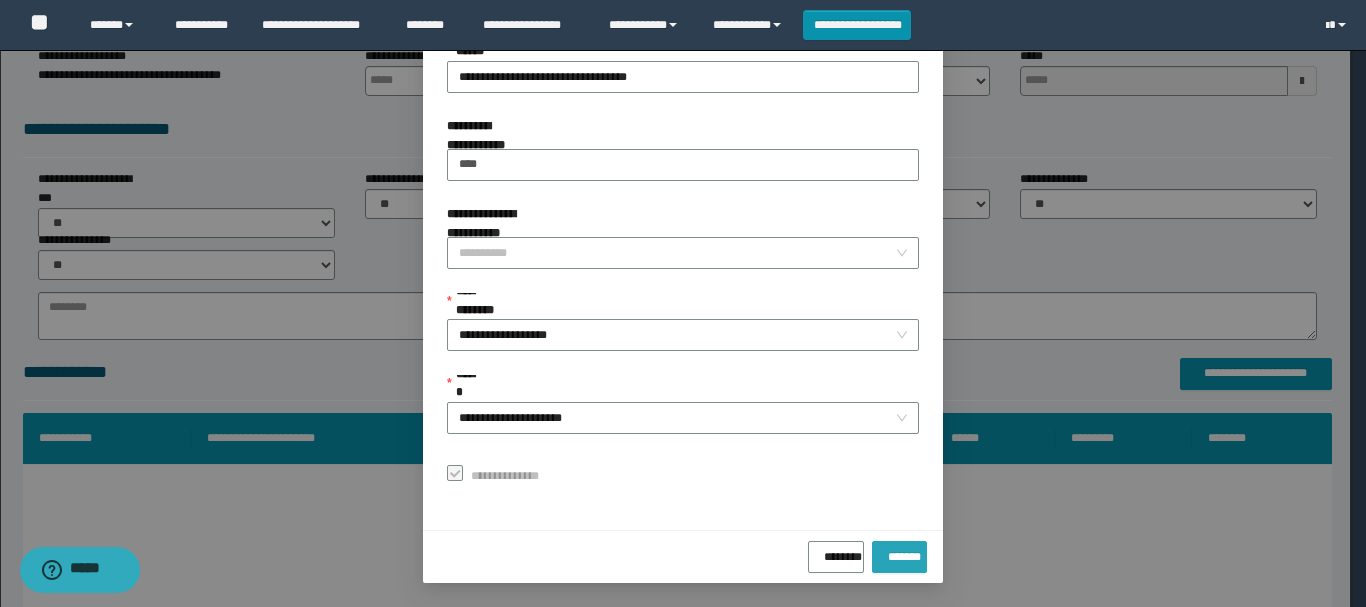 click on "*******" at bounding box center [899, 553] 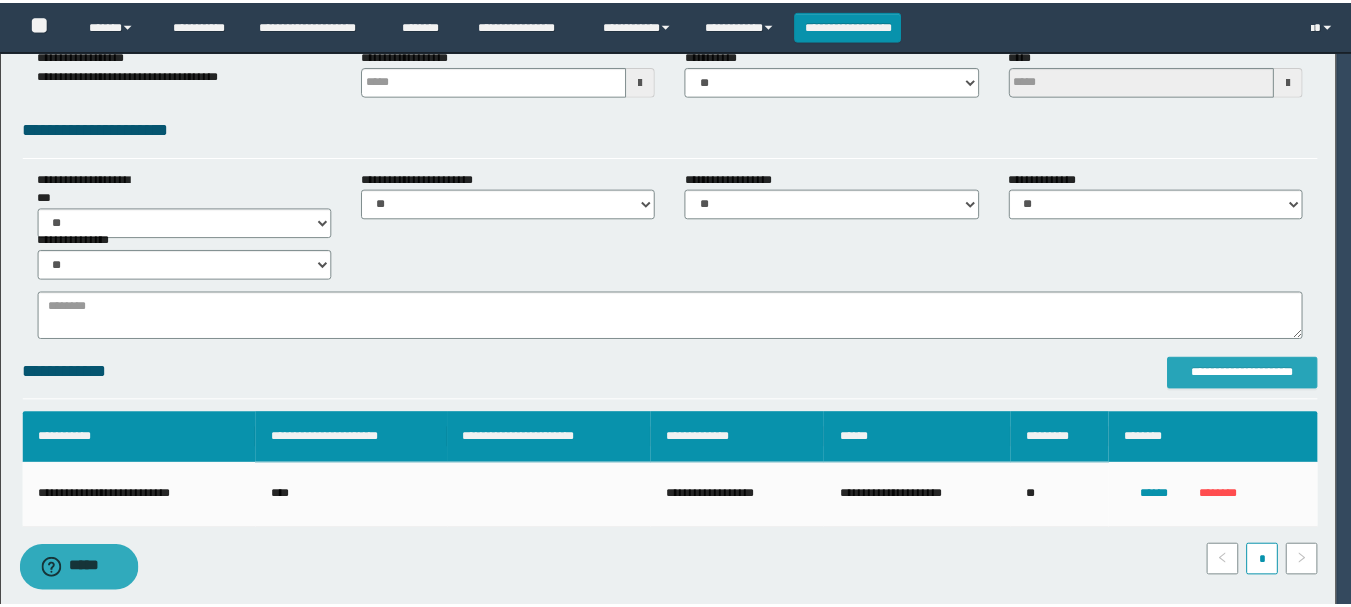 scroll, scrollTop: 0, scrollLeft: 0, axis: both 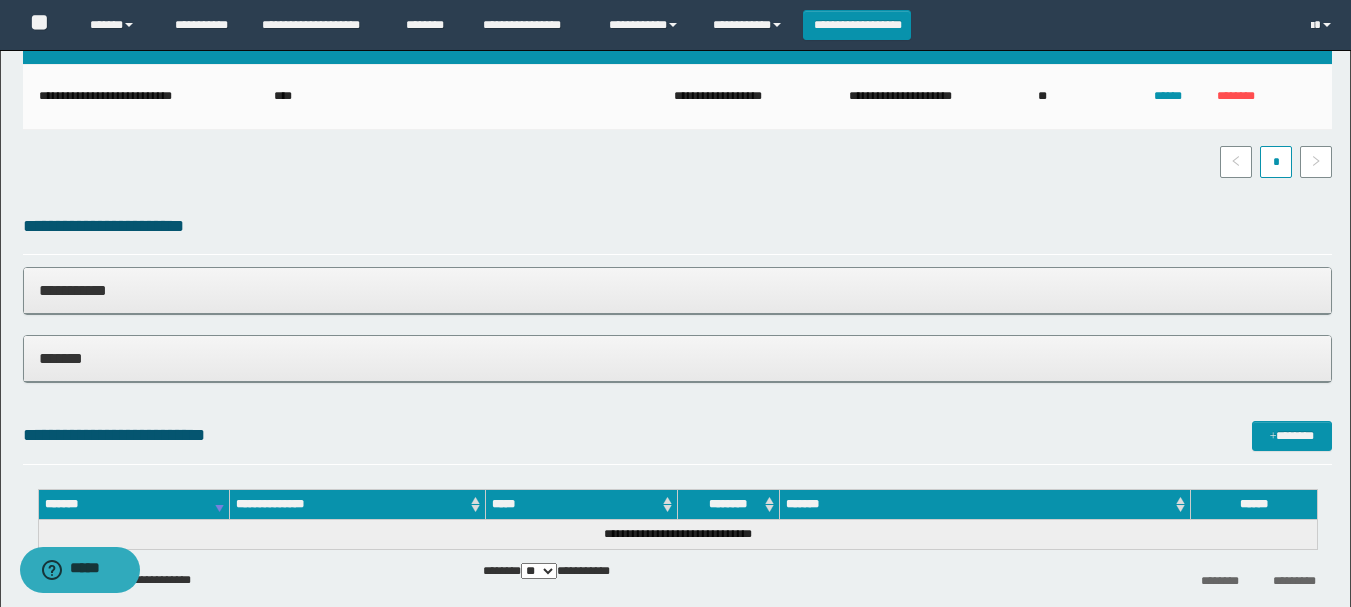 click on "*******" at bounding box center (677, 358) 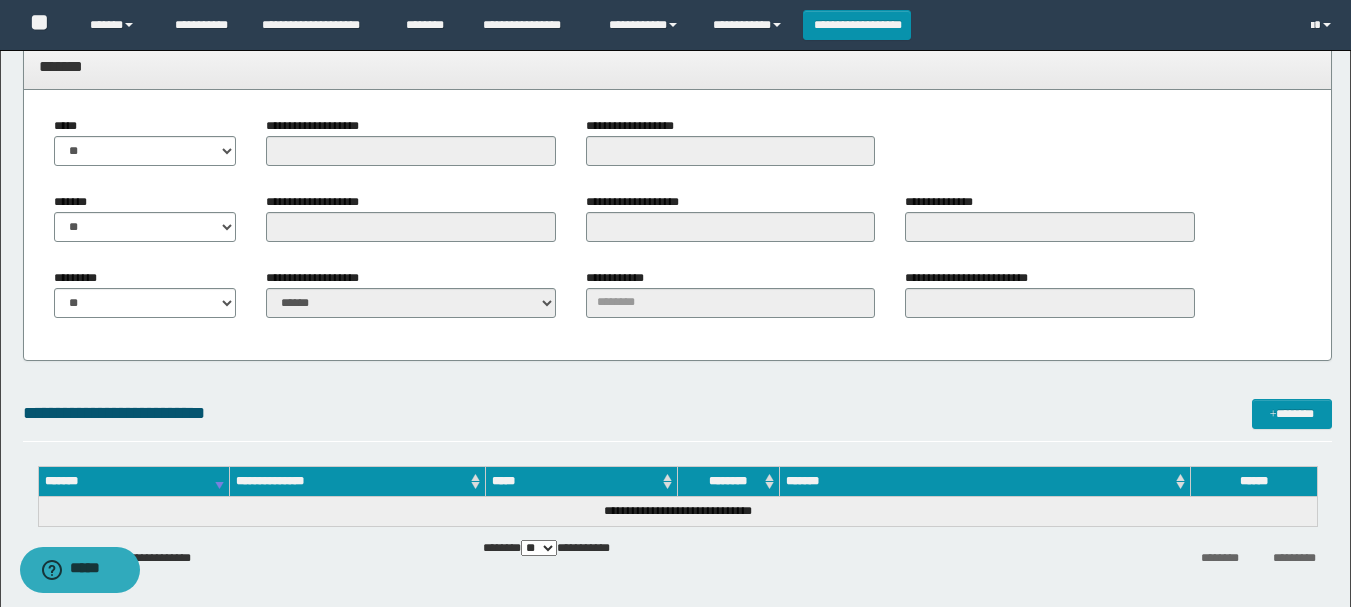 scroll, scrollTop: 1000, scrollLeft: 0, axis: vertical 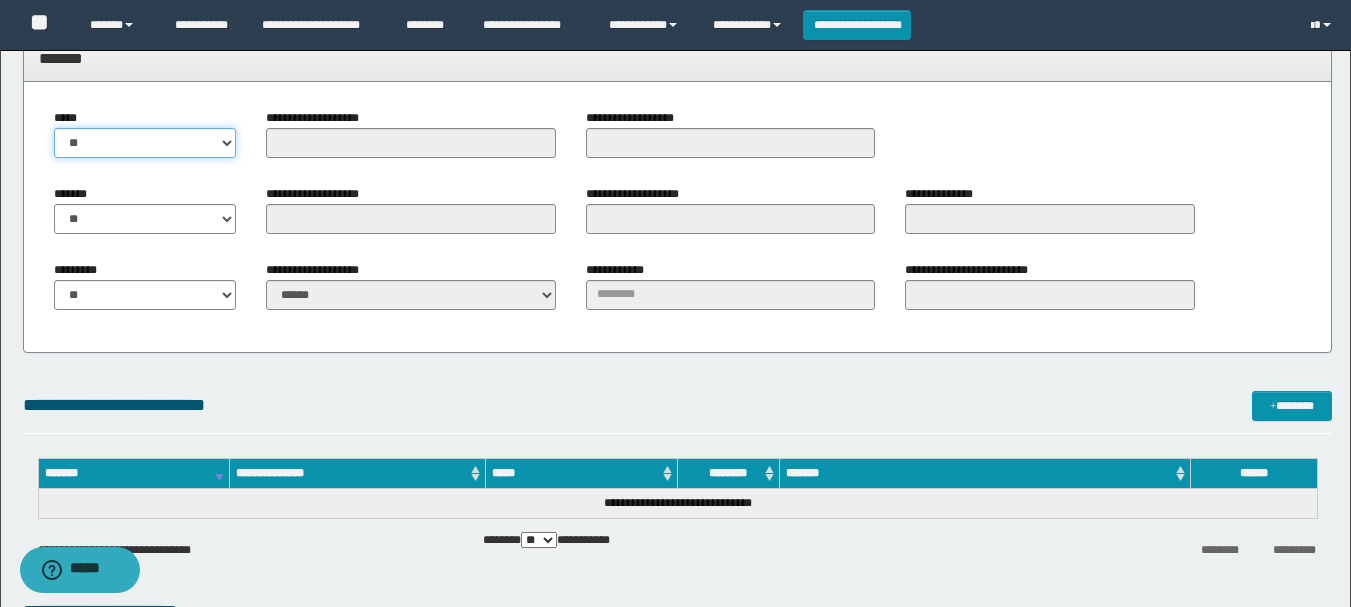 click on "**
**" at bounding box center [145, 143] 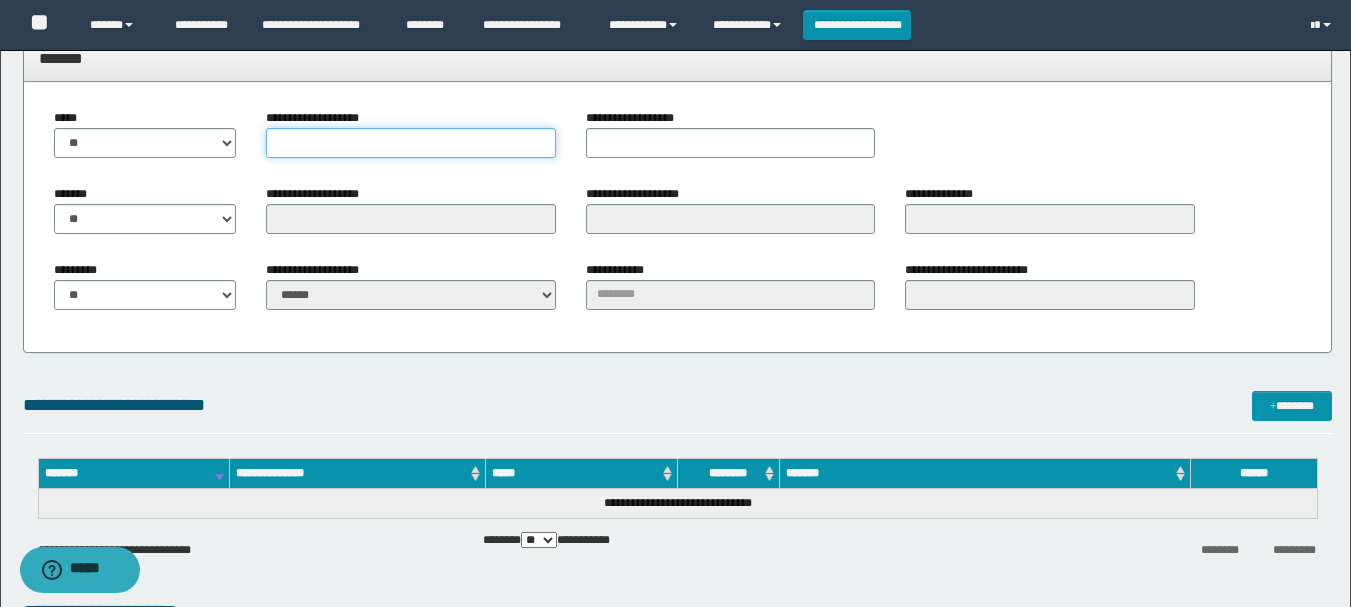 click on "**********" at bounding box center (410, 143) 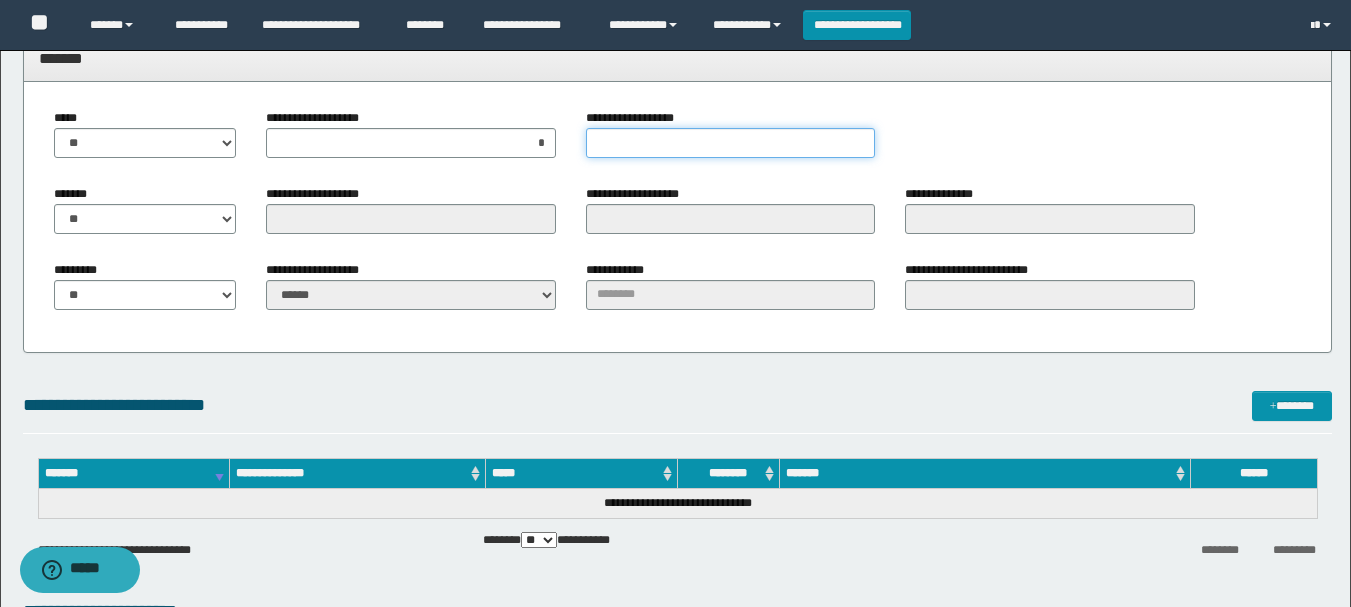 click on "**********" at bounding box center [730, 143] 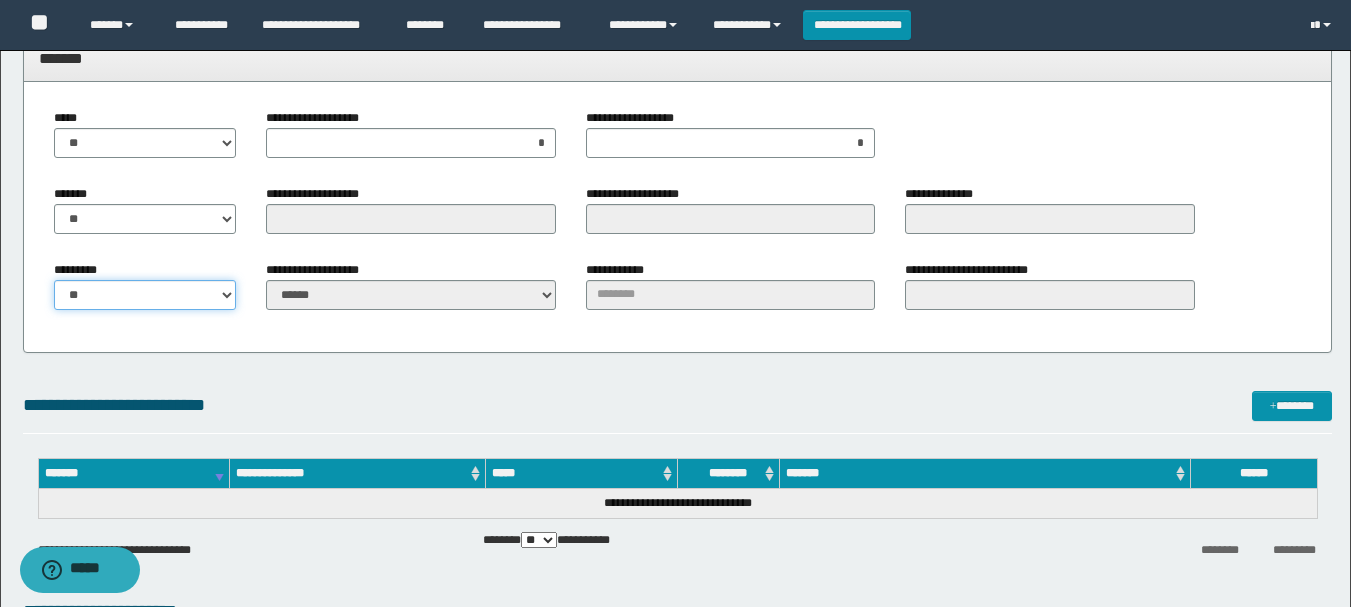 click on "**
**" at bounding box center (145, 295) 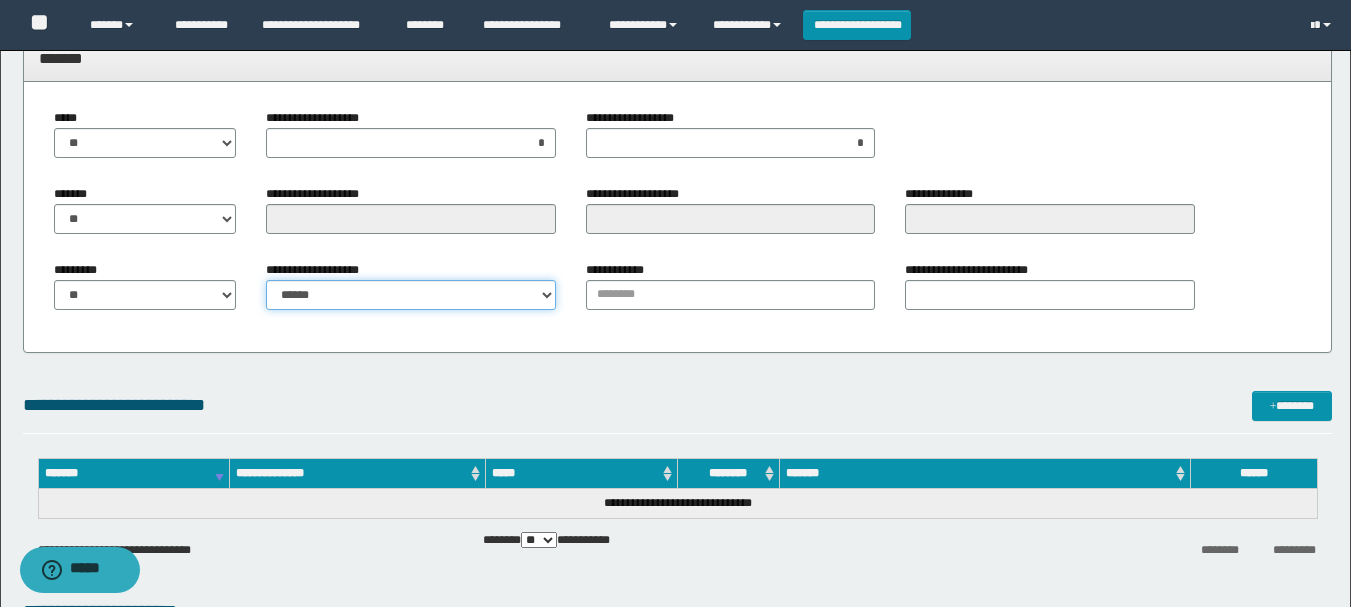 click on "**********" at bounding box center (410, 295) 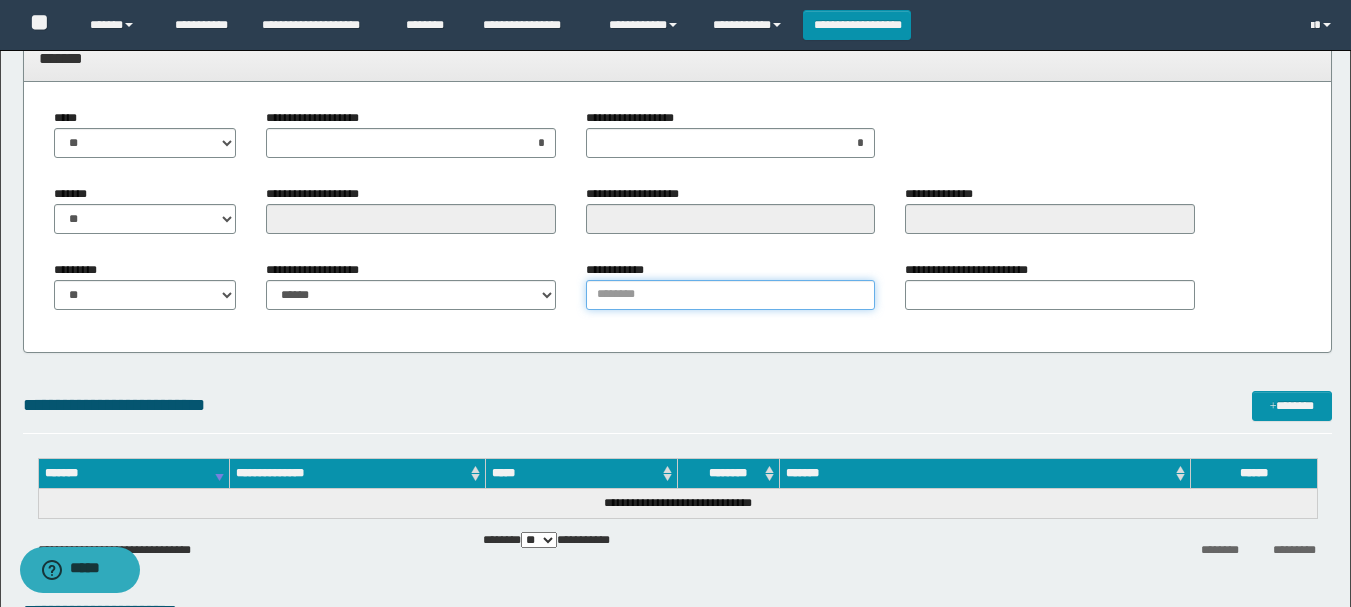 click on "**********" at bounding box center [730, 295] 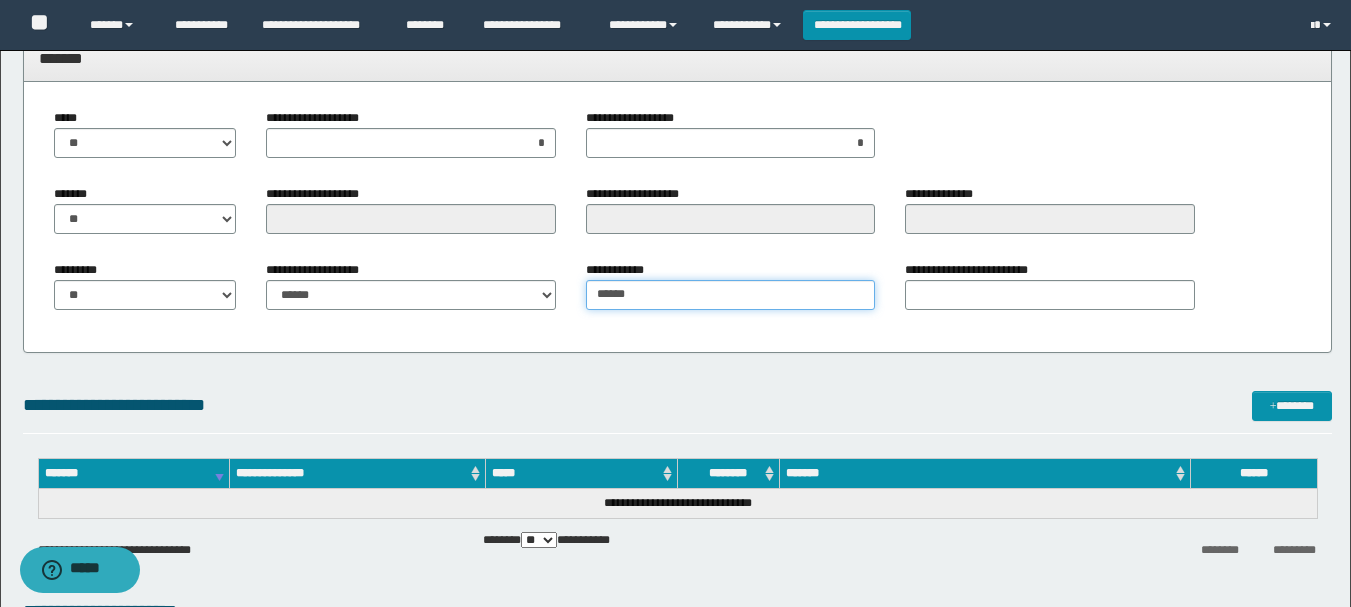 type on "******" 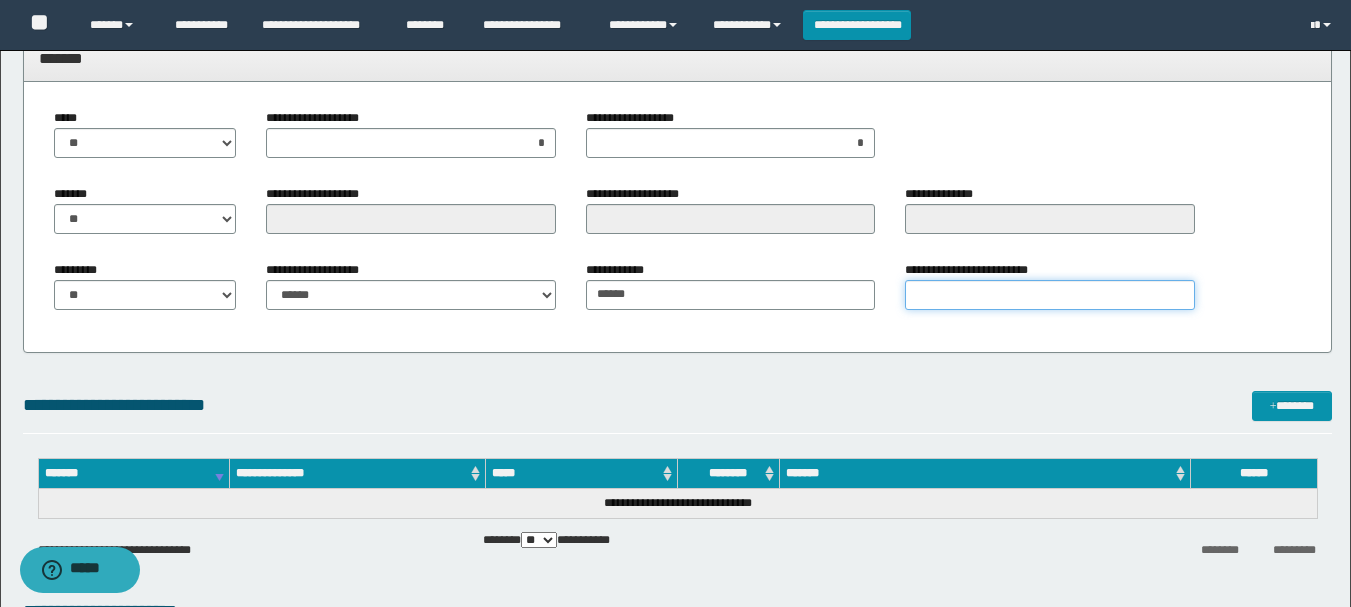 click on "**********" at bounding box center [1049, 295] 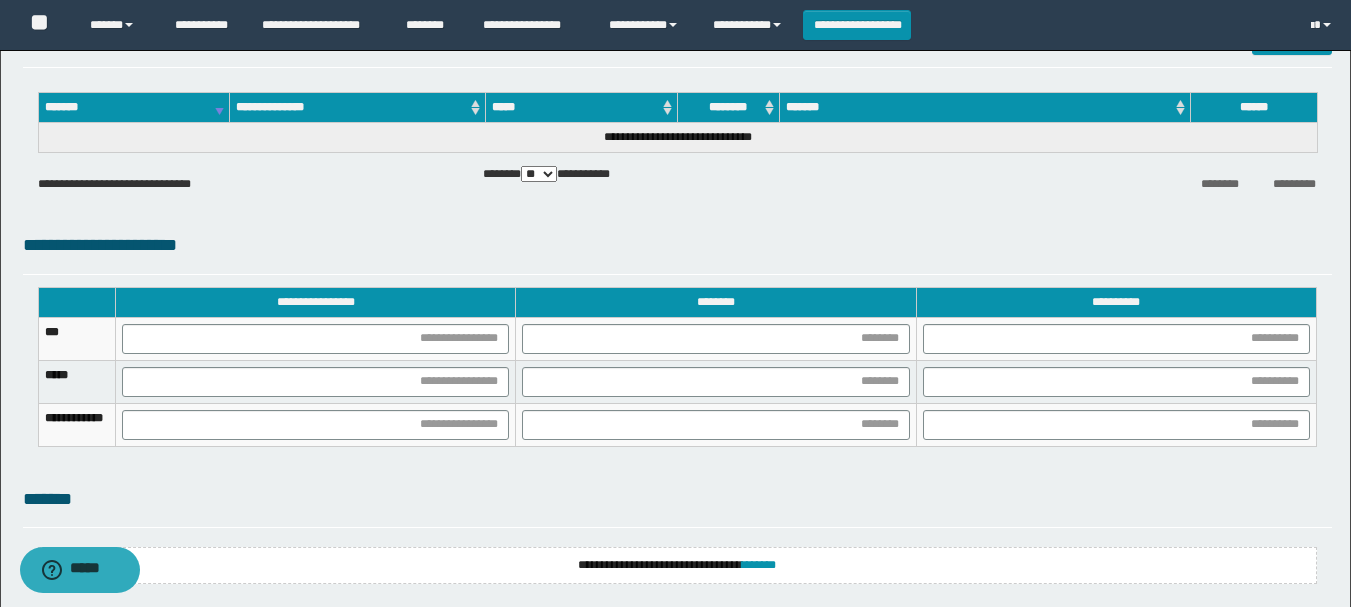 scroll, scrollTop: 1300, scrollLeft: 0, axis: vertical 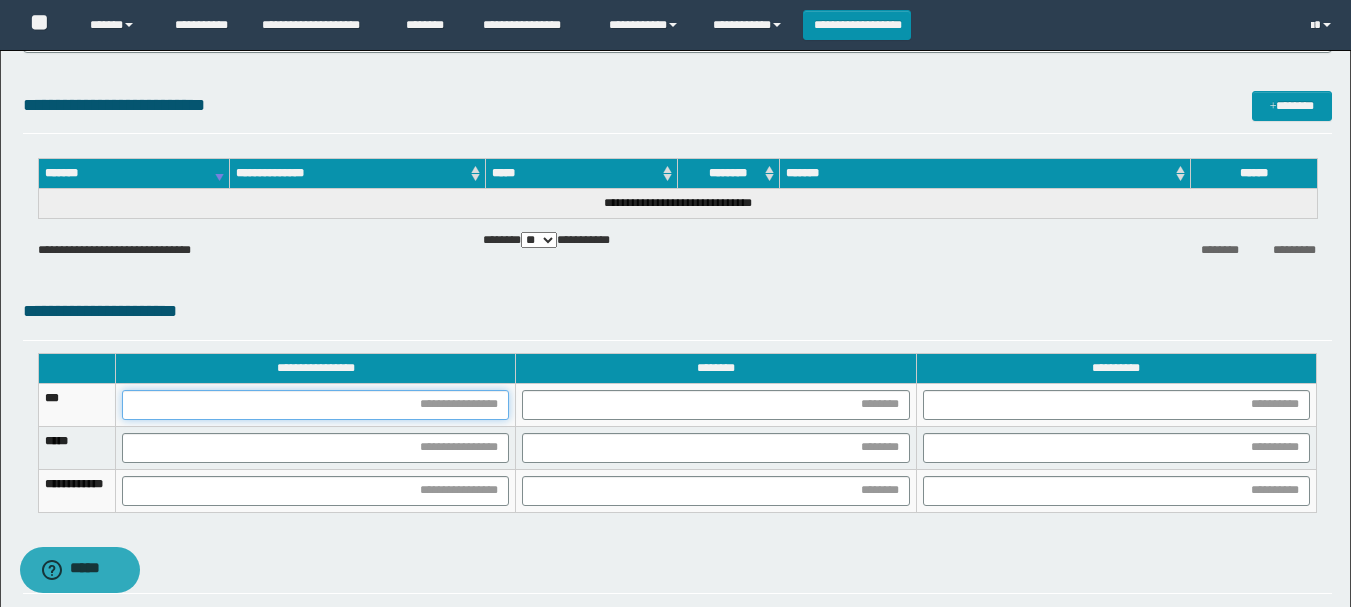 drag, startPoint x: 356, startPoint y: 407, endPoint x: 429, endPoint y: 540, distance: 151.71684 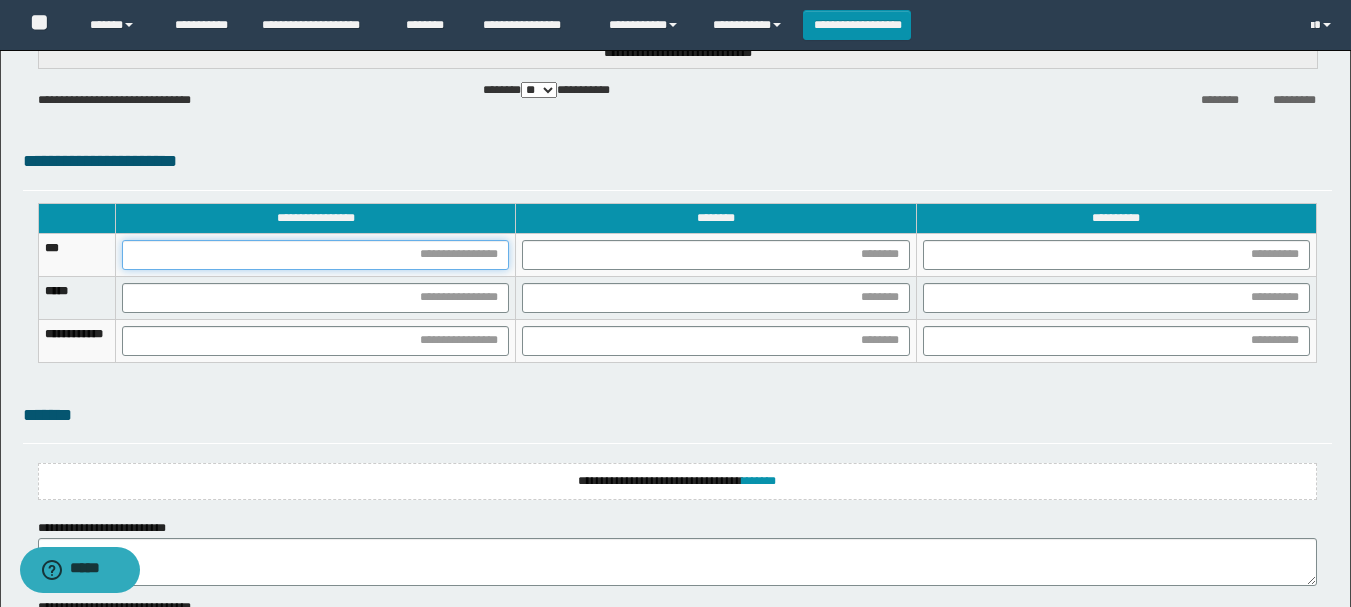 scroll, scrollTop: 1462, scrollLeft: 0, axis: vertical 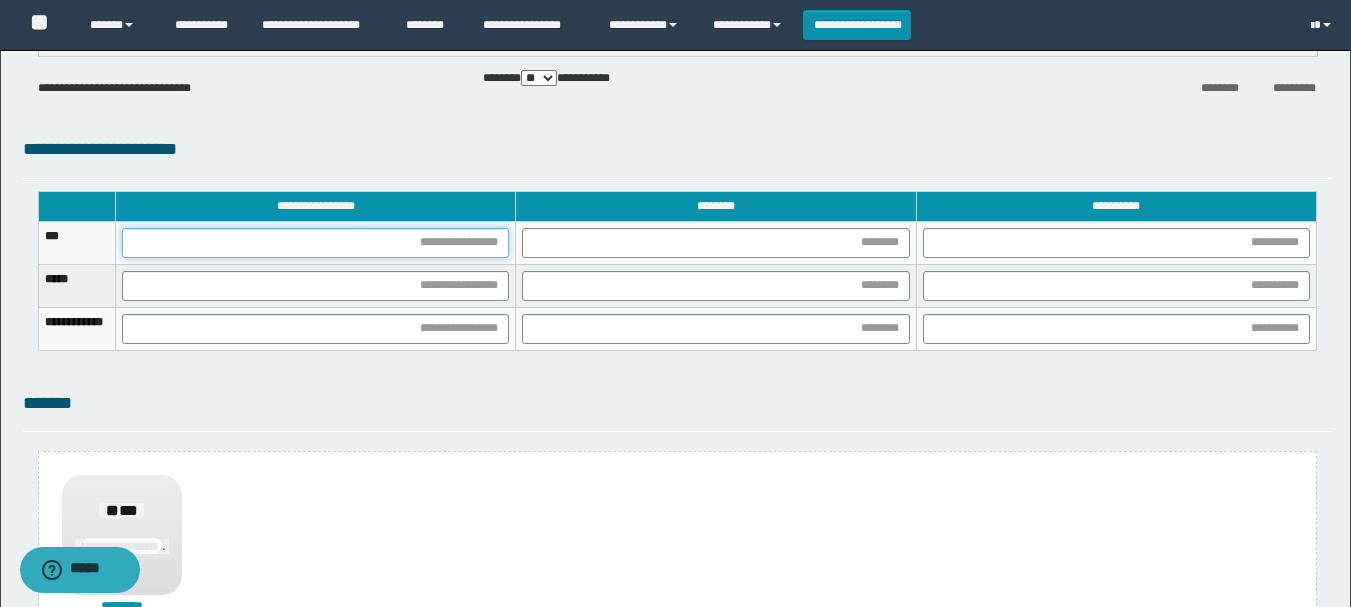 click at bounding box center (315, 243) 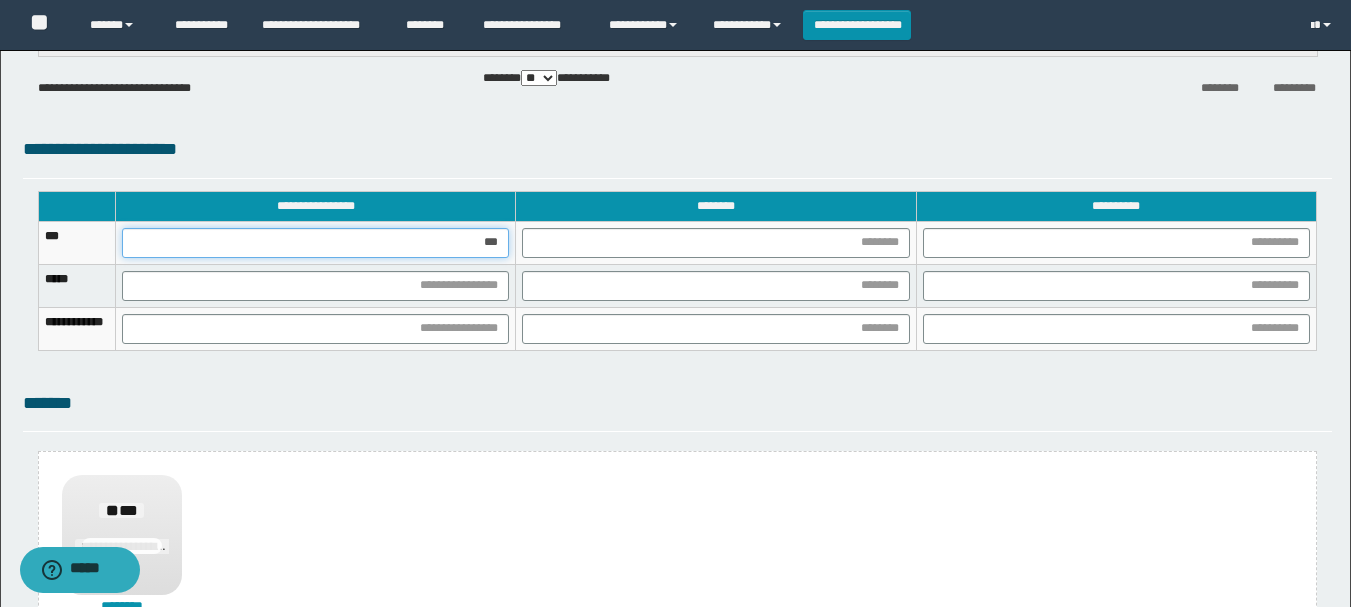 type on "****" 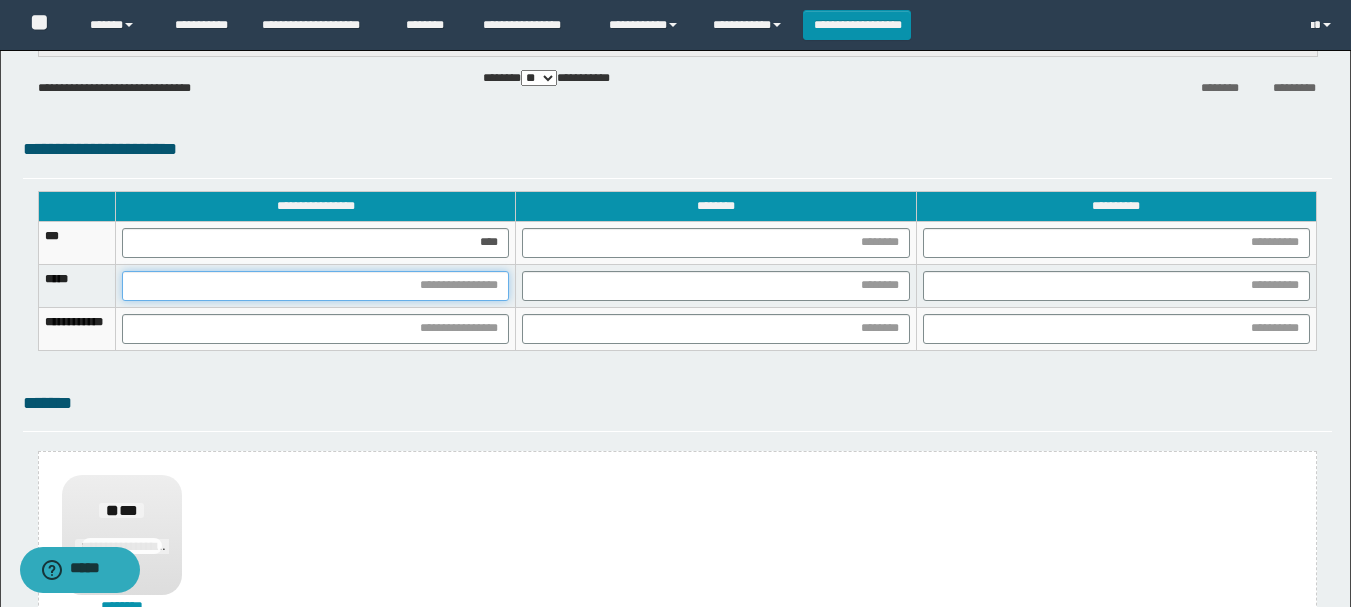 click at bounding box center [315, 286] 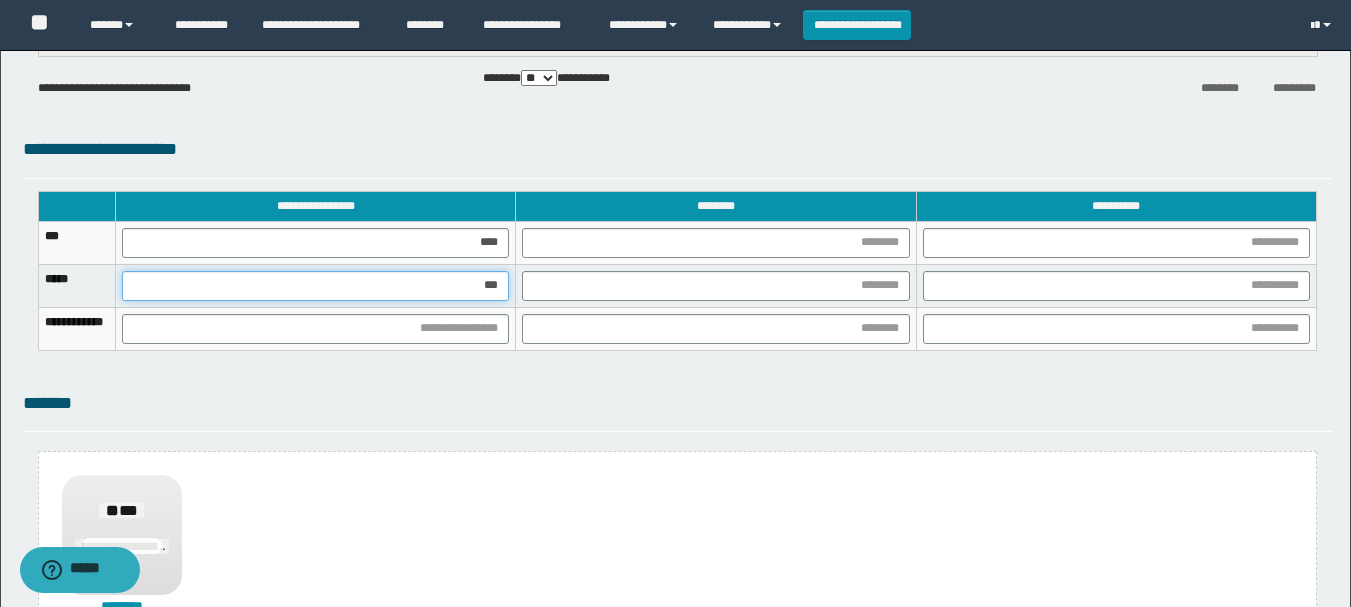 type on "****" 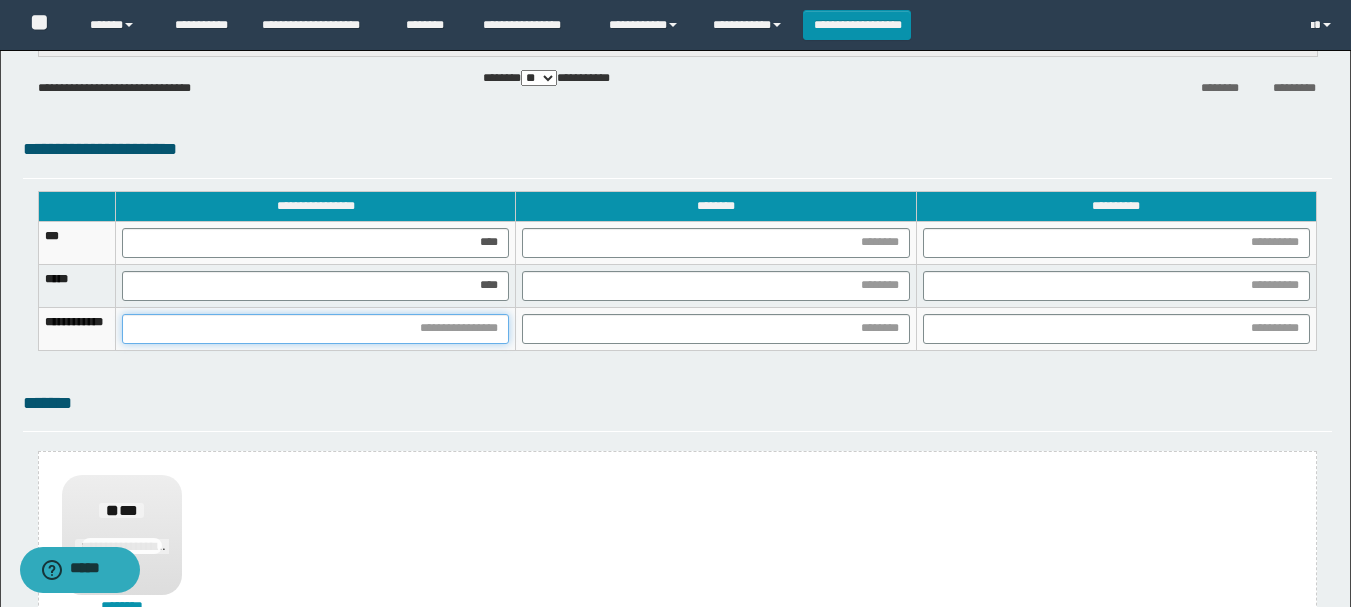 drag, startPoint x: 550, startPoint y: 330, endPoint x: 547, endPoint y: 369, distance: 39.115215 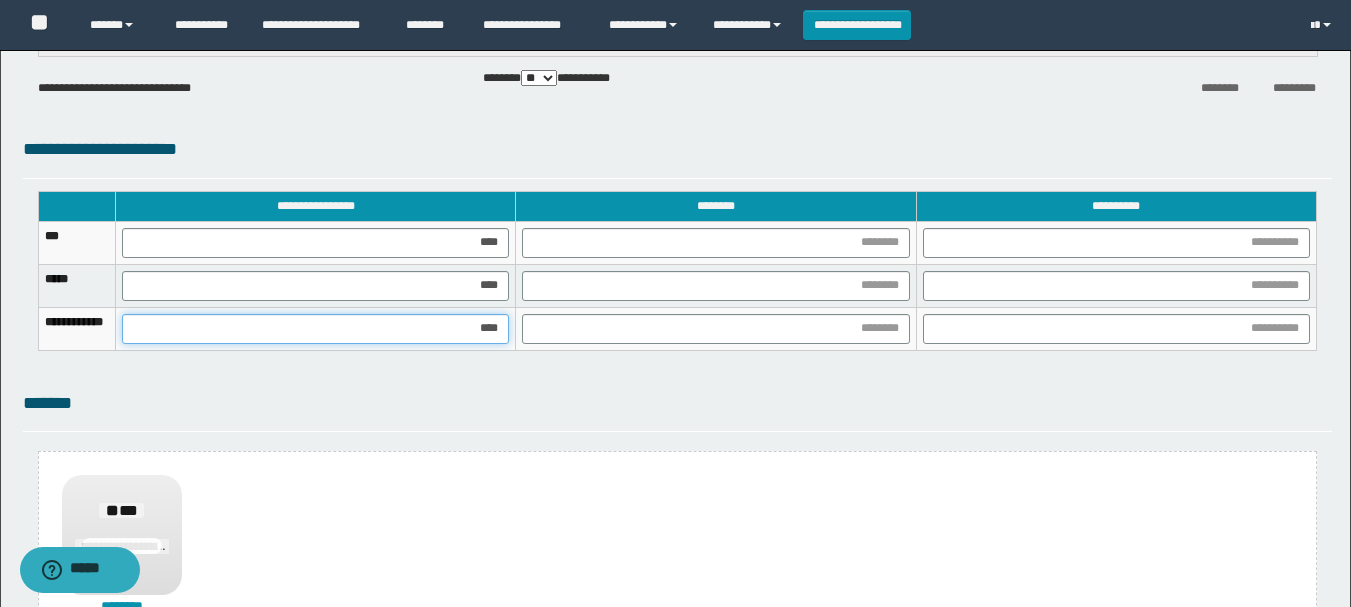 type on "*****" 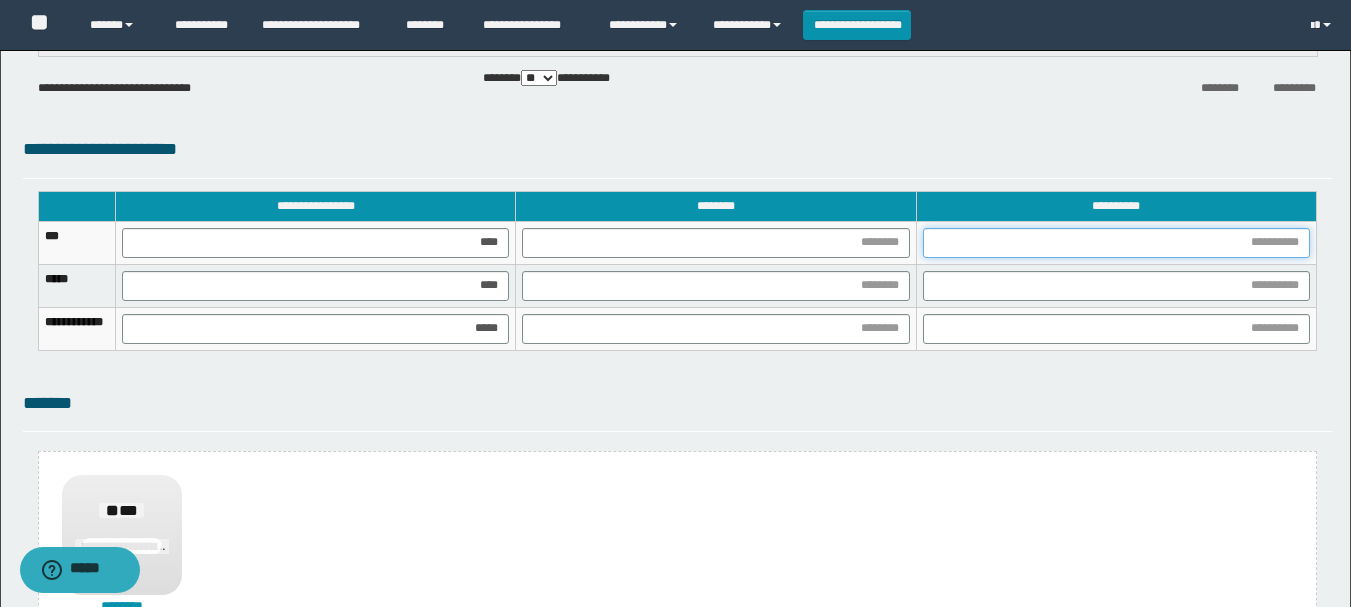 click at bounding box center (1116, 243) 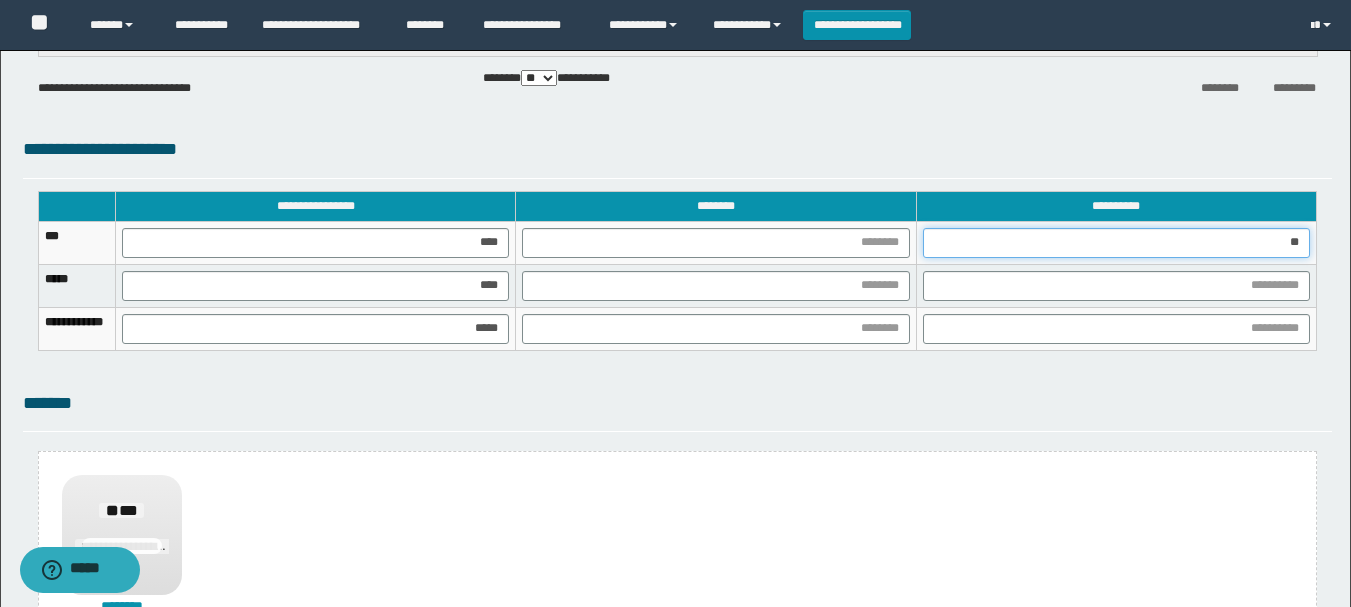 type on "***" 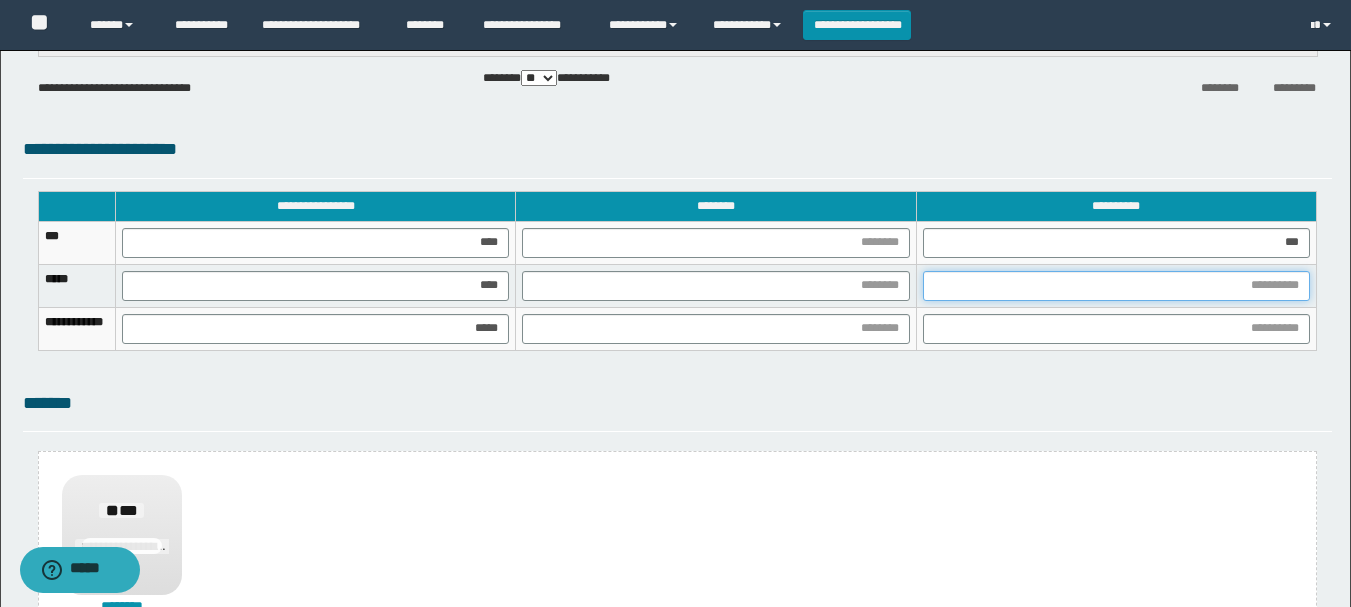 click at bounding box center (1116, 286) 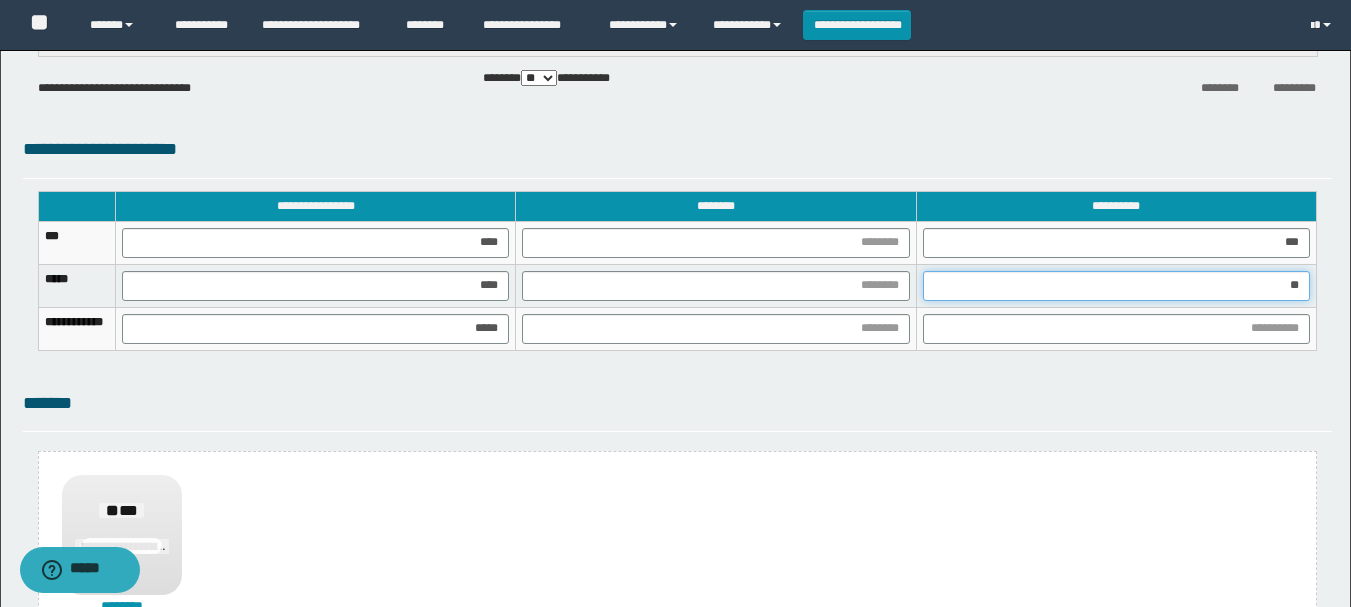 type on "***" 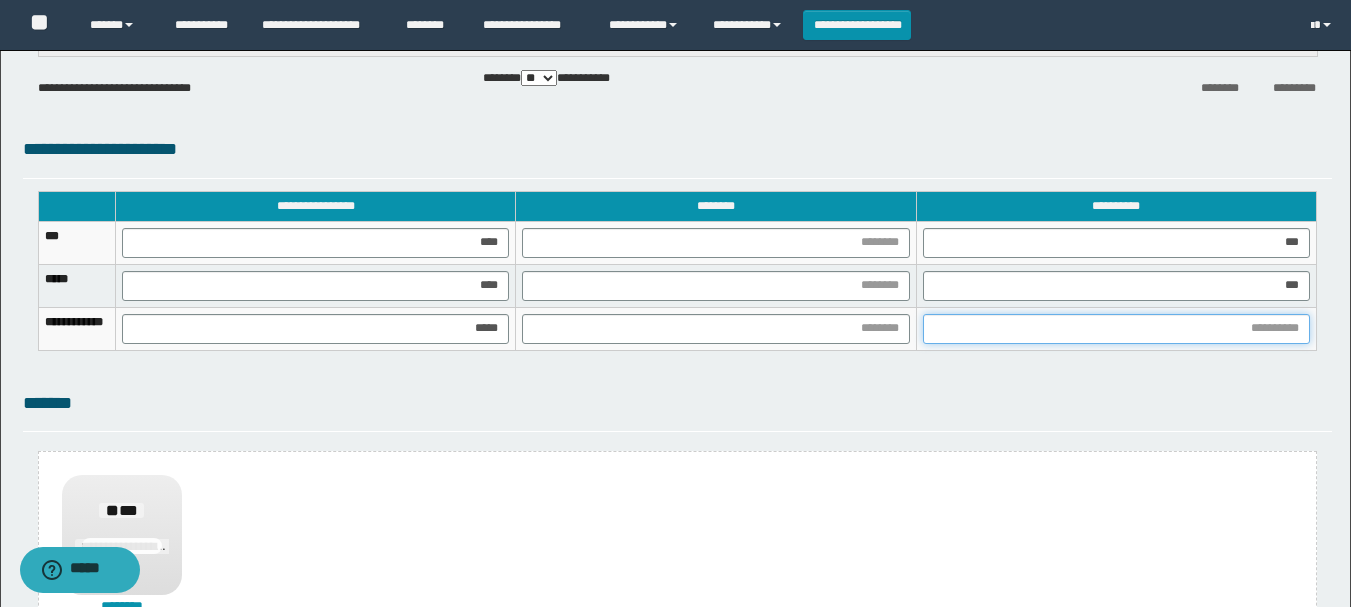 click at bounding box center [1116, 329] 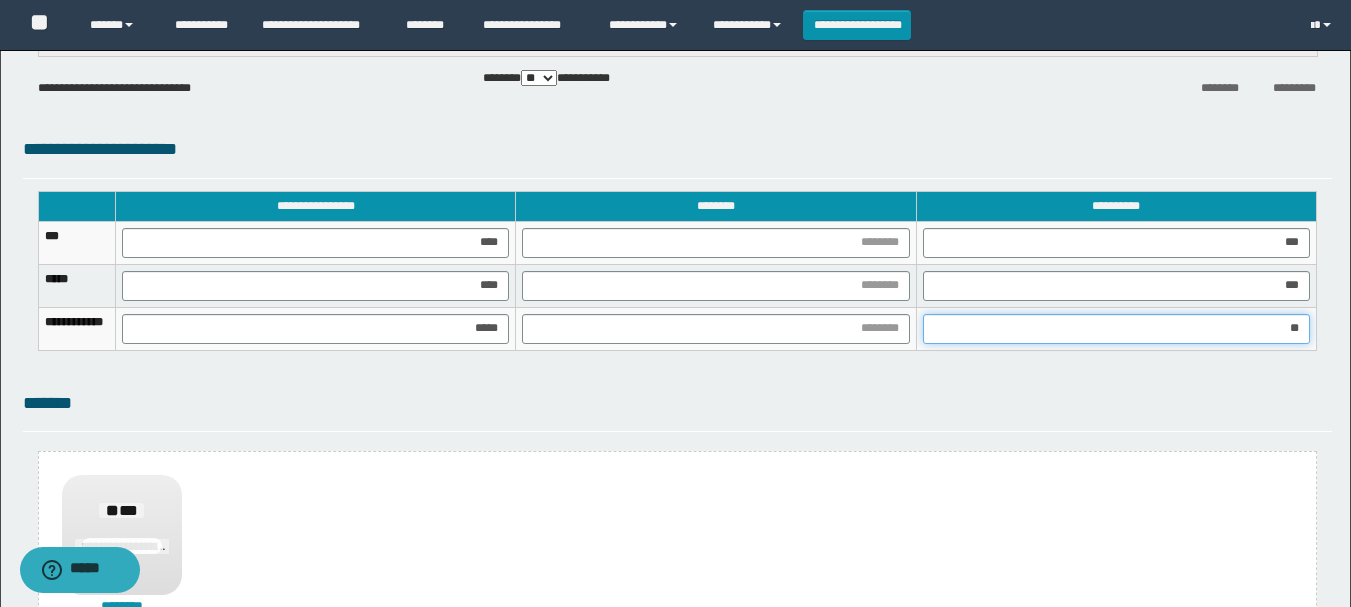 type on "***" 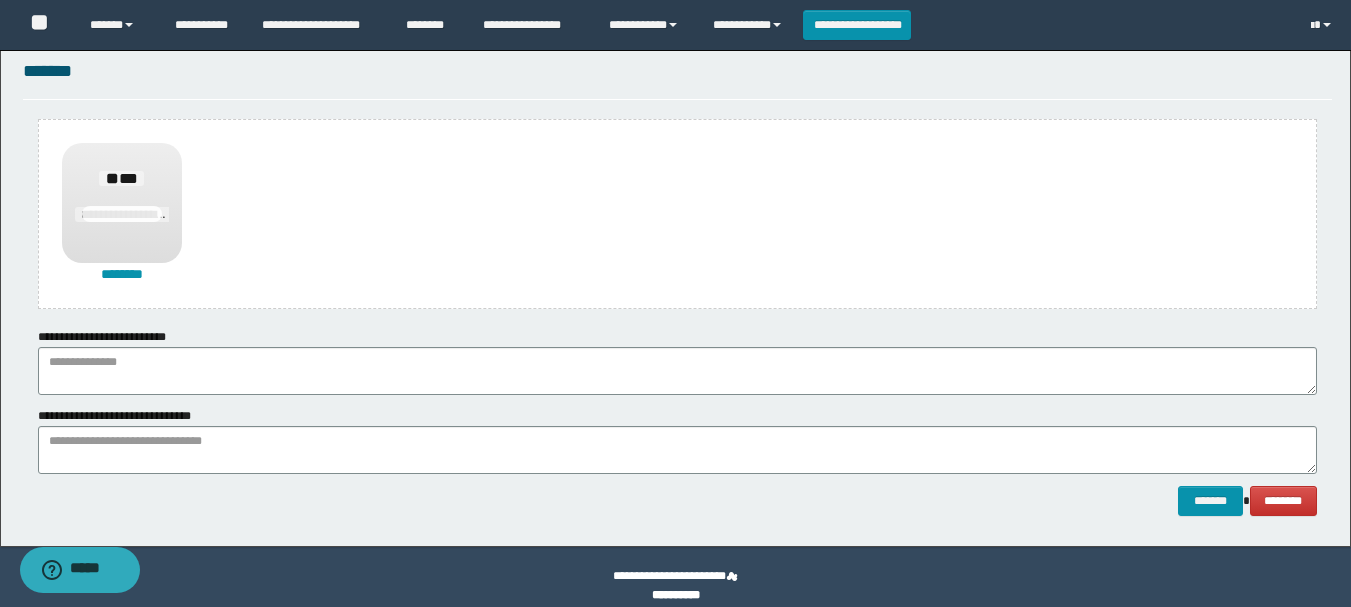 scroll, scrollTop: 1811, scrollLeft: 0, axis: vertical 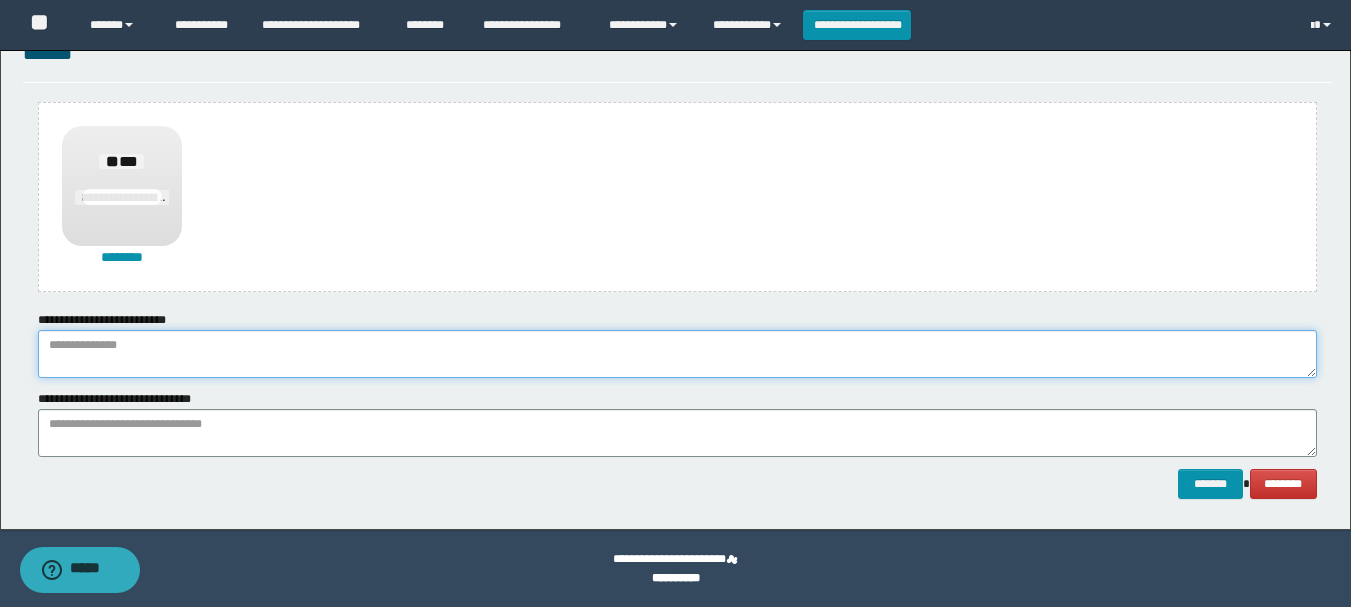 click at bounding box center [677, 354] 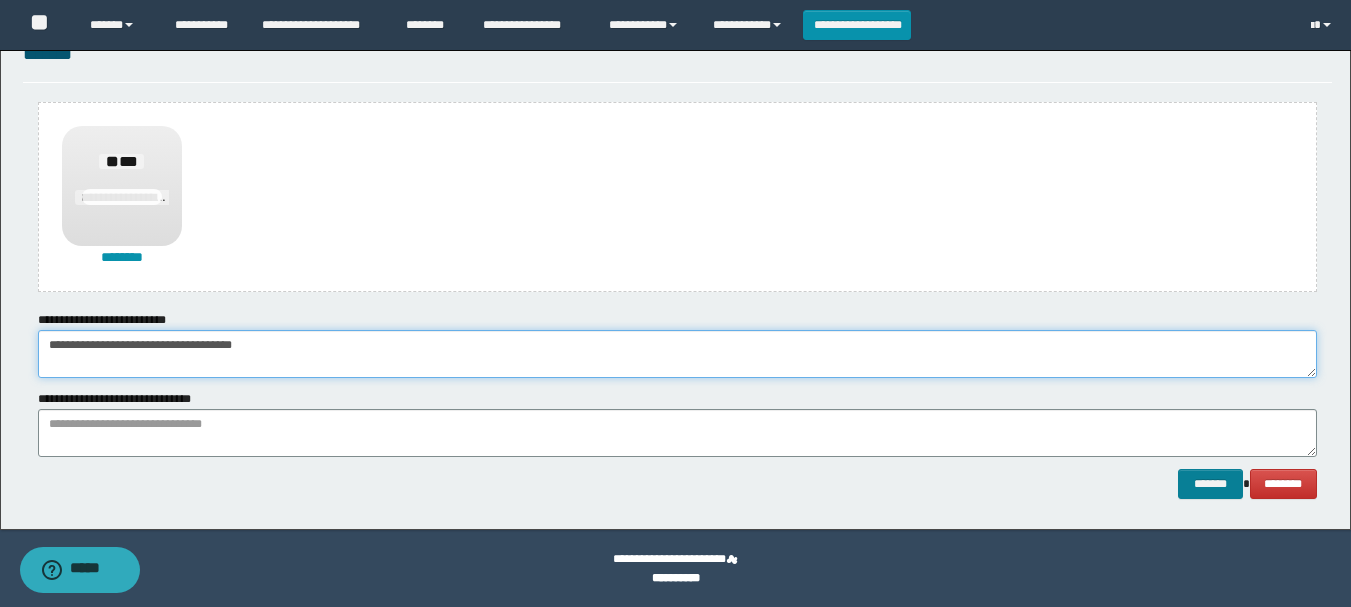 type on "**********" 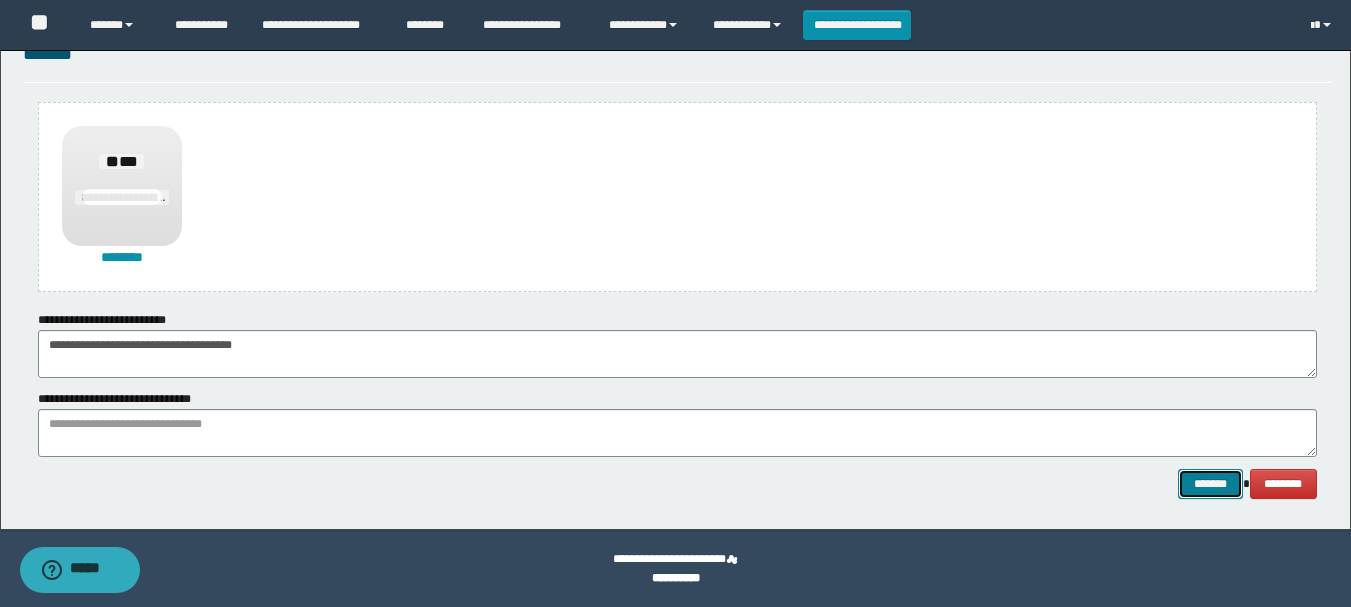 click on "*******" at bounding box center [1210, 484] 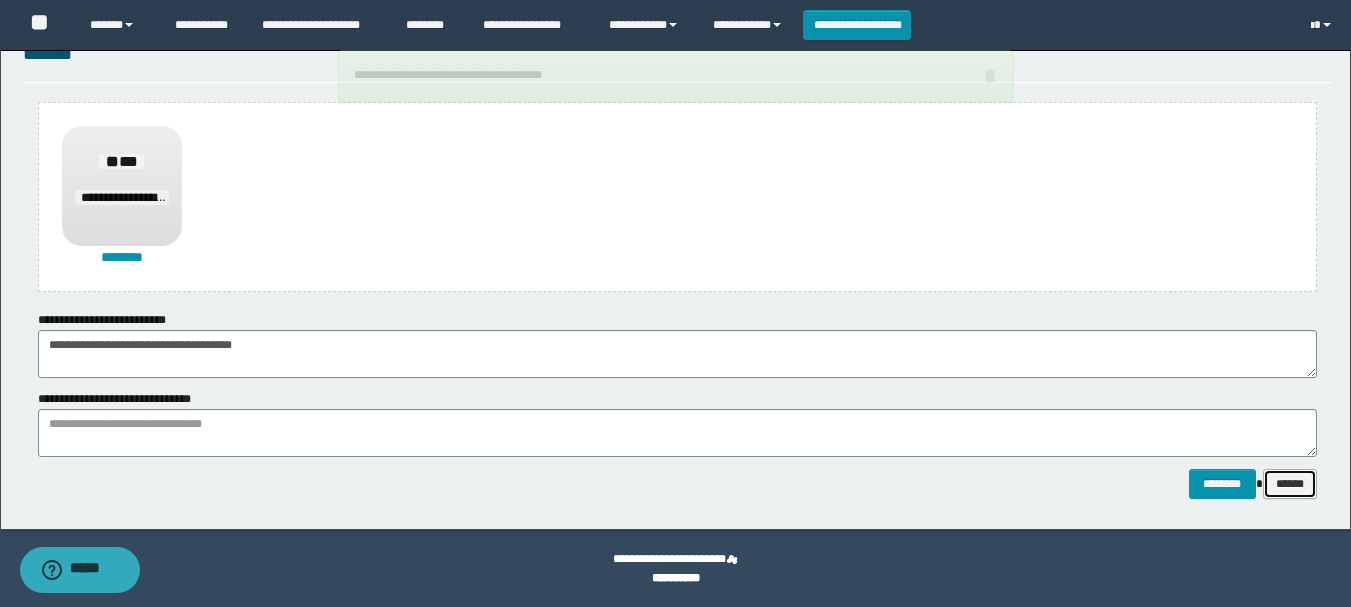 click on "******" at bounding box center (1290, 484) 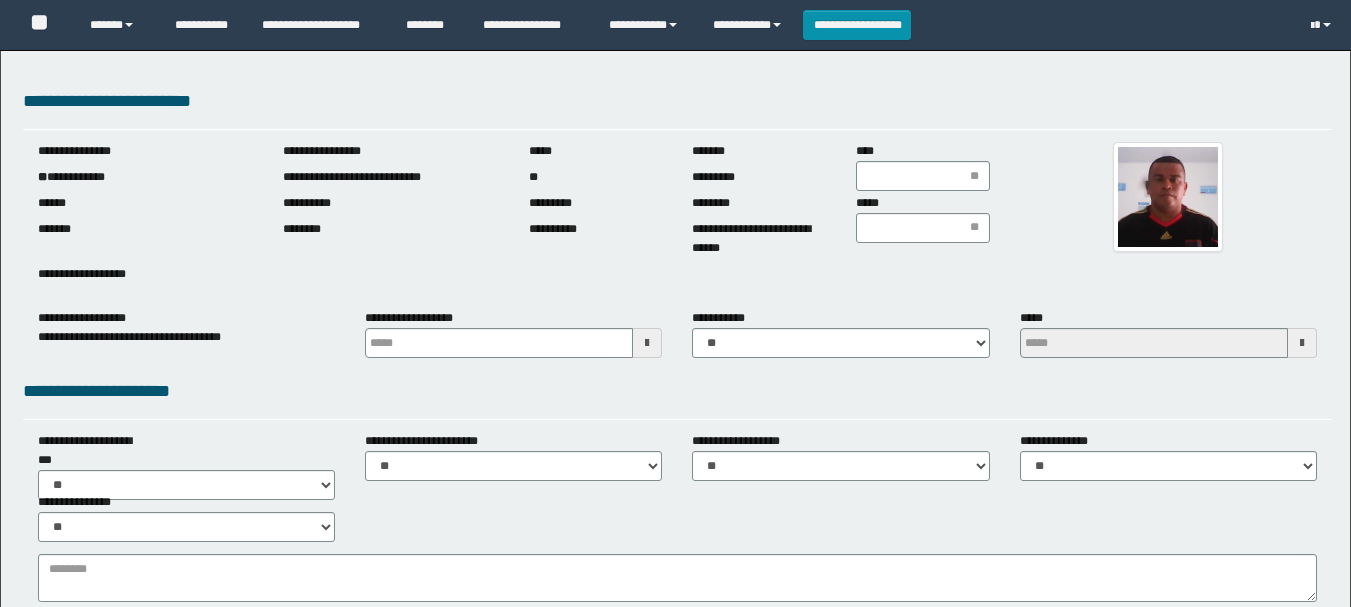 scroll, scrollTop: 0, scrollLeft: 0, axis: both 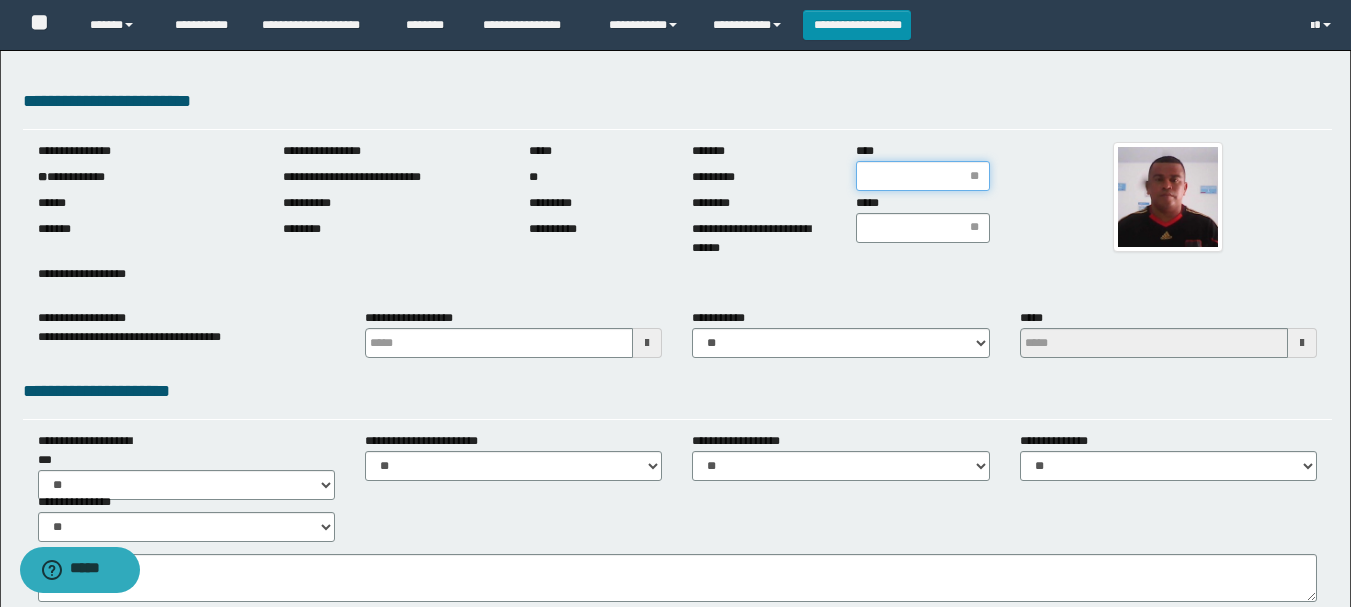 click on "****" at bounding box center [923, 176] 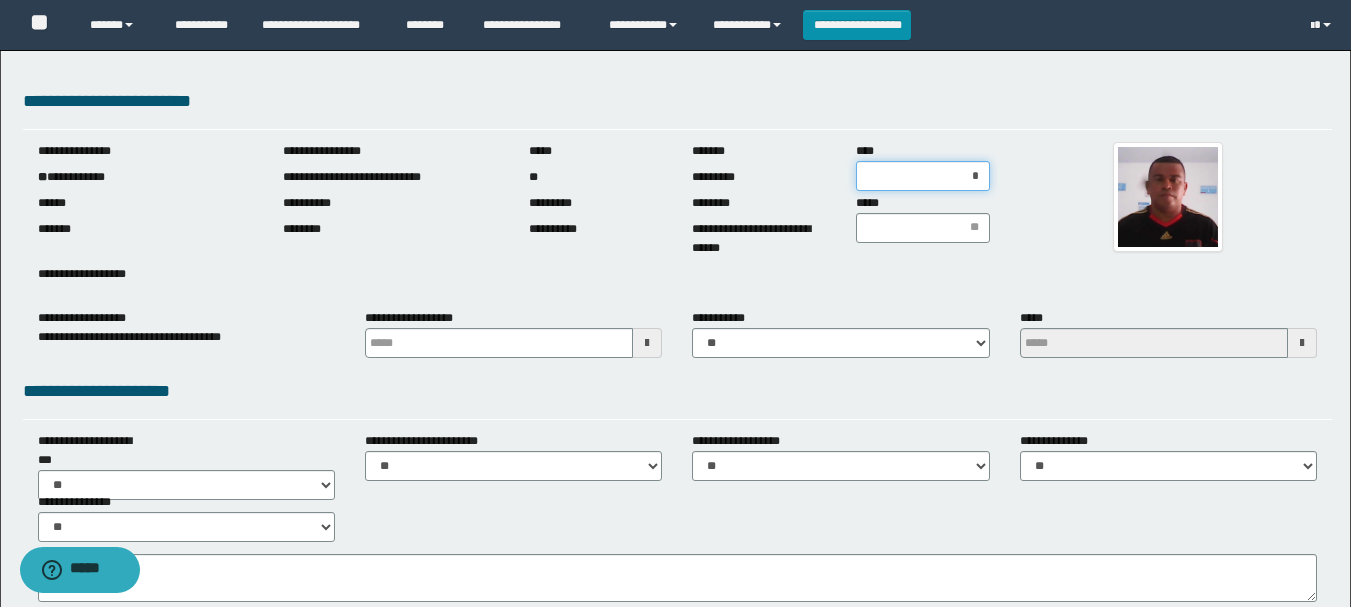type on "**" 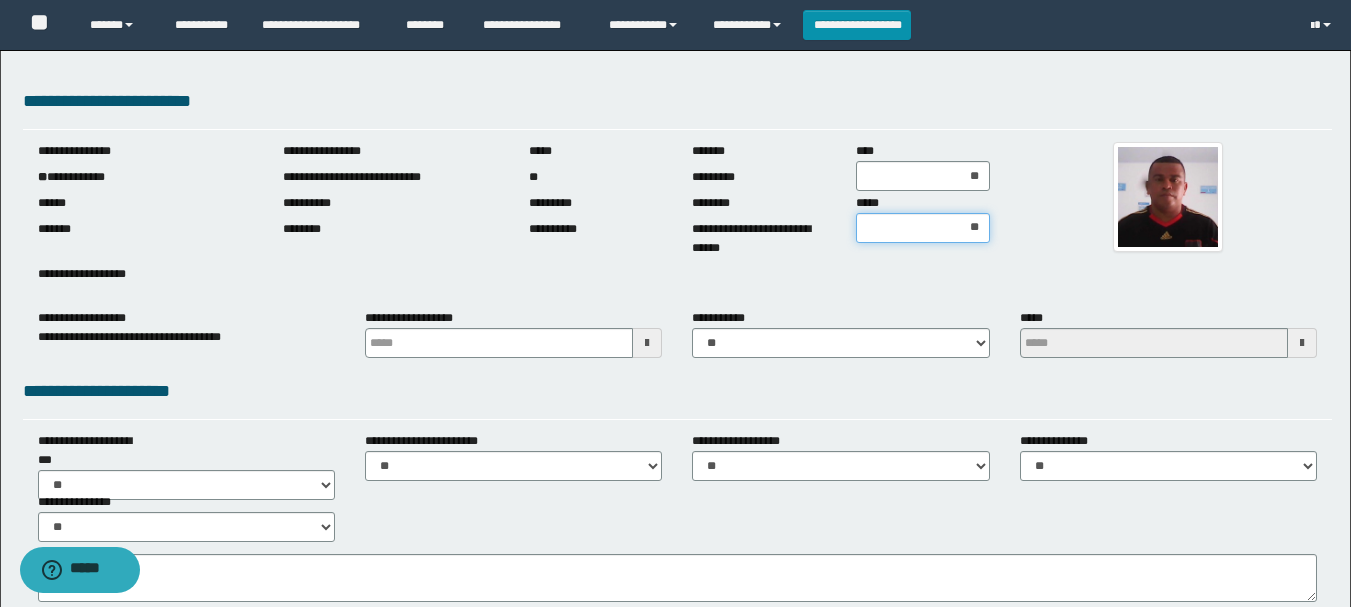 type on "***" 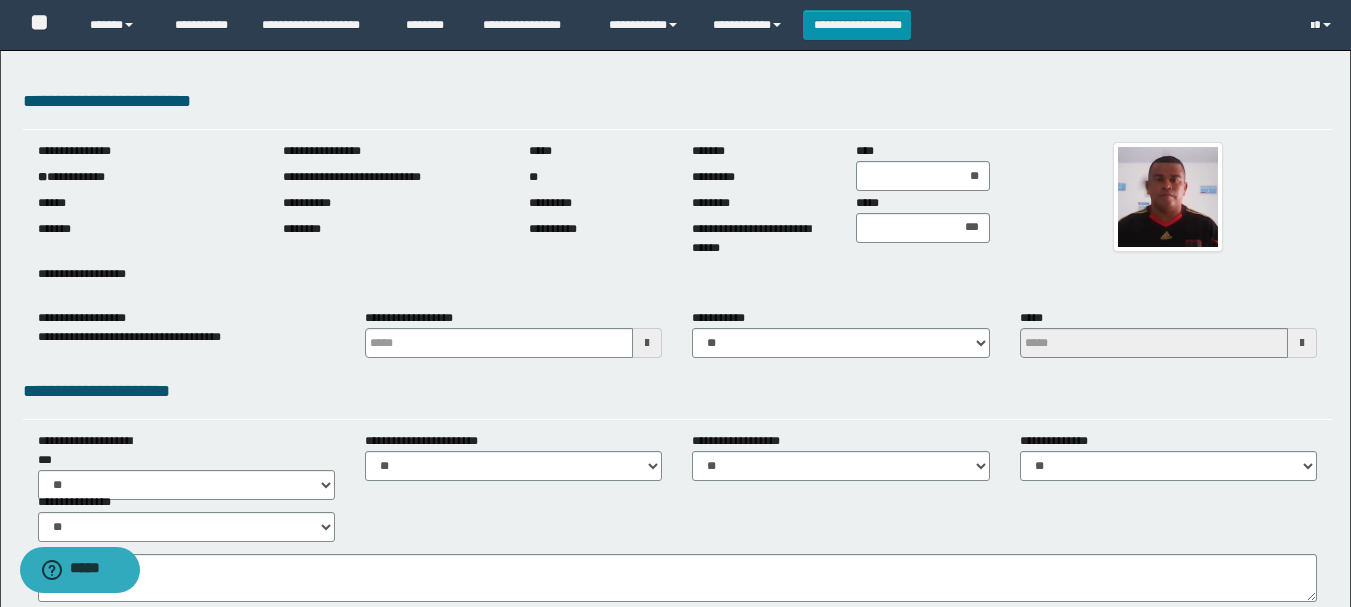 click at bounding box center [647, 343] 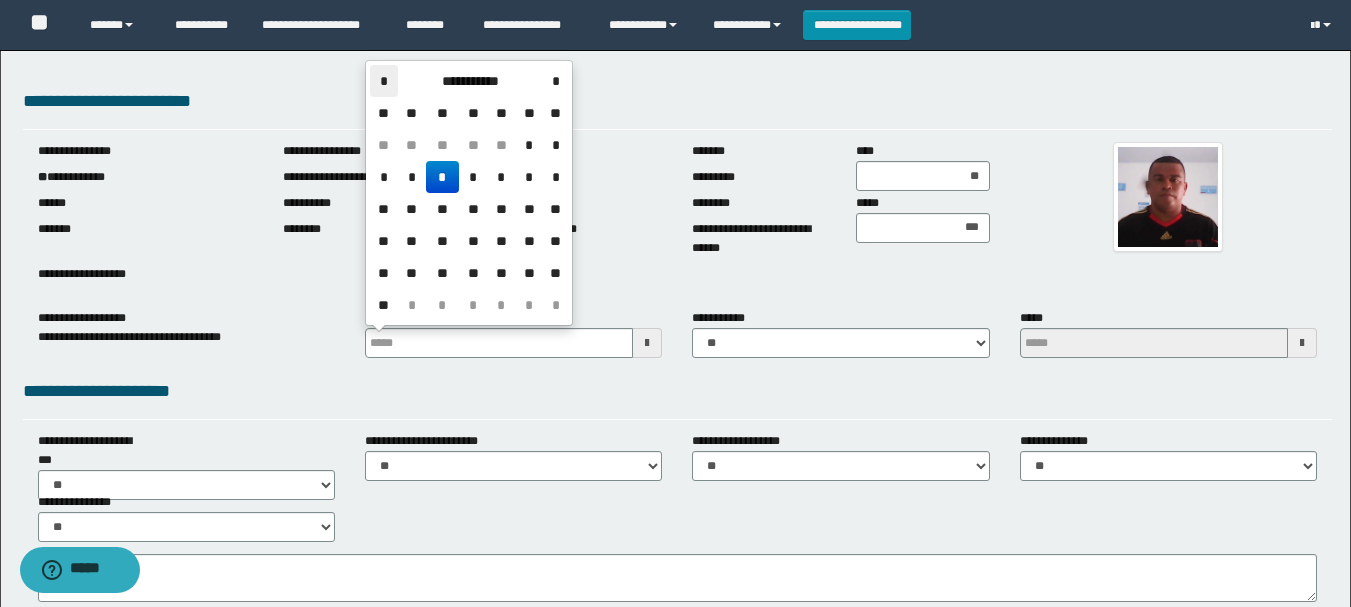 drag, startPoint x: 385, startPoint y: 78, endPoint x: 382, endPoint y: 88, distance: 10.440307 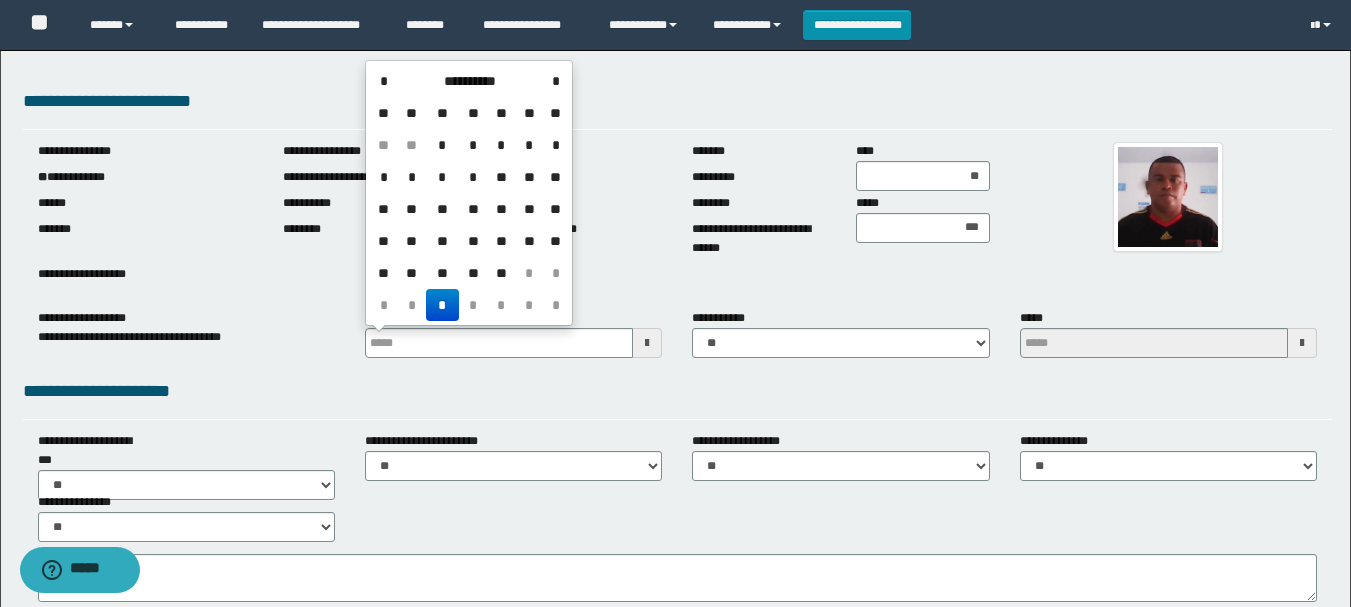 click on "*" at bounding box center (384, 177) 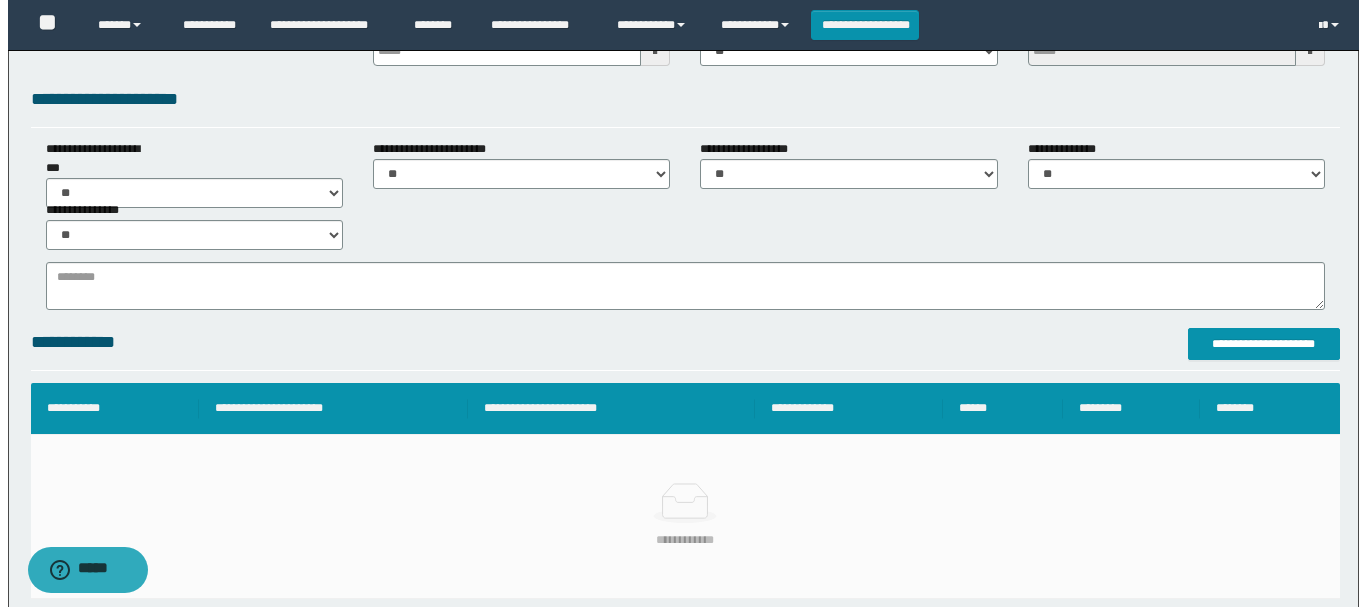 scroll, scrollTop: 300, scrollLeft: 0, axis: vertical 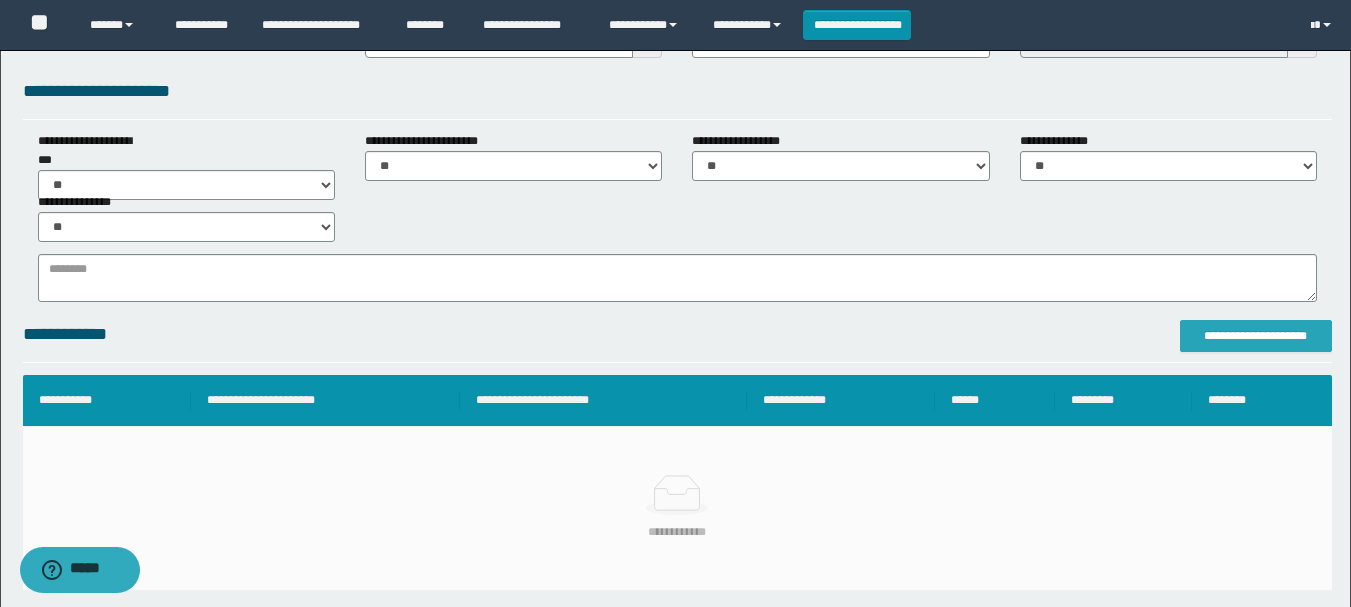 click on "**********" at bounding box center (1256, 336) 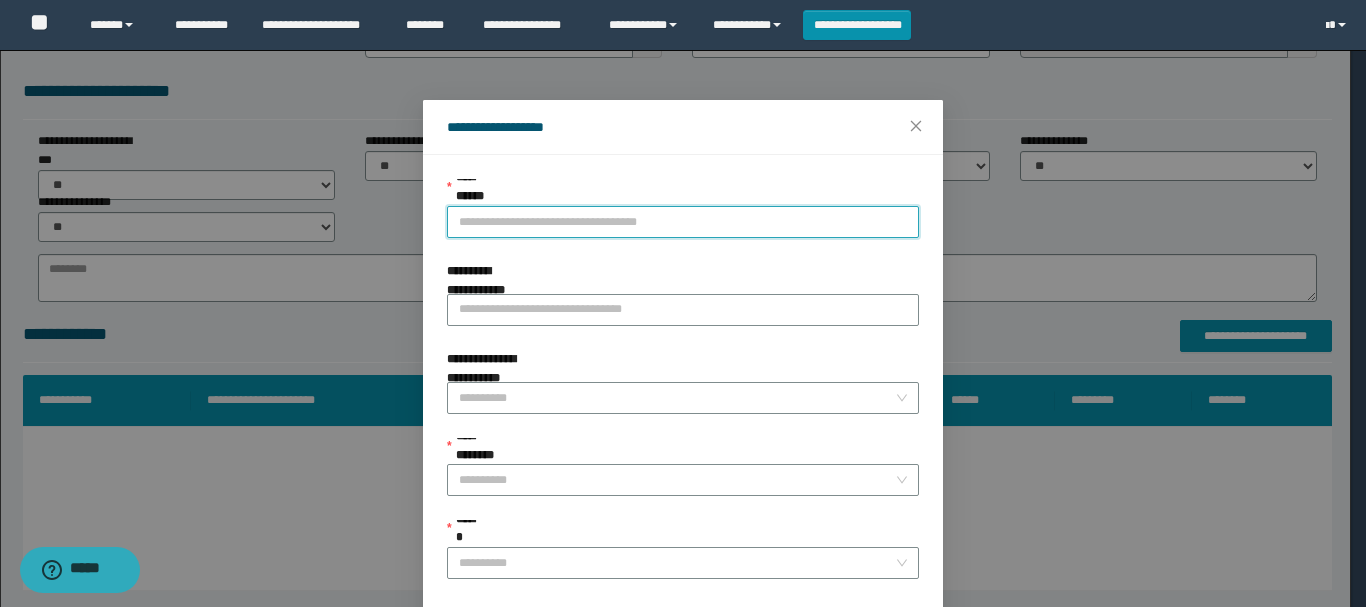 click on "**********" at bounding box center [683, 222] 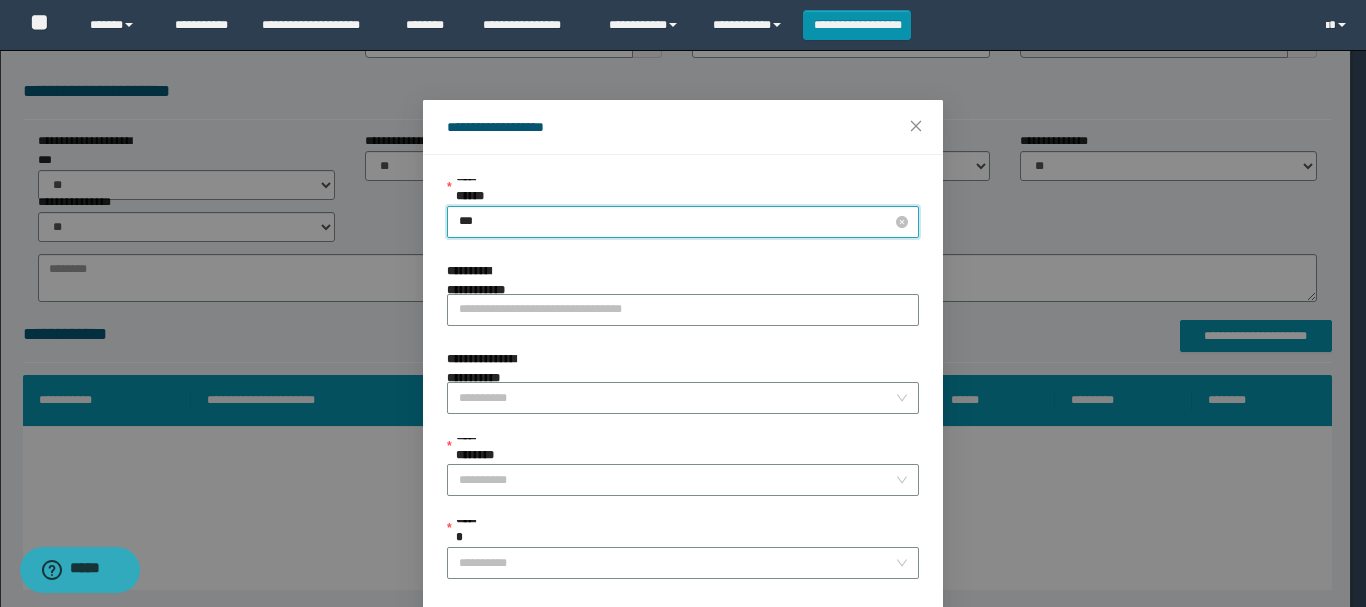 type on "****" 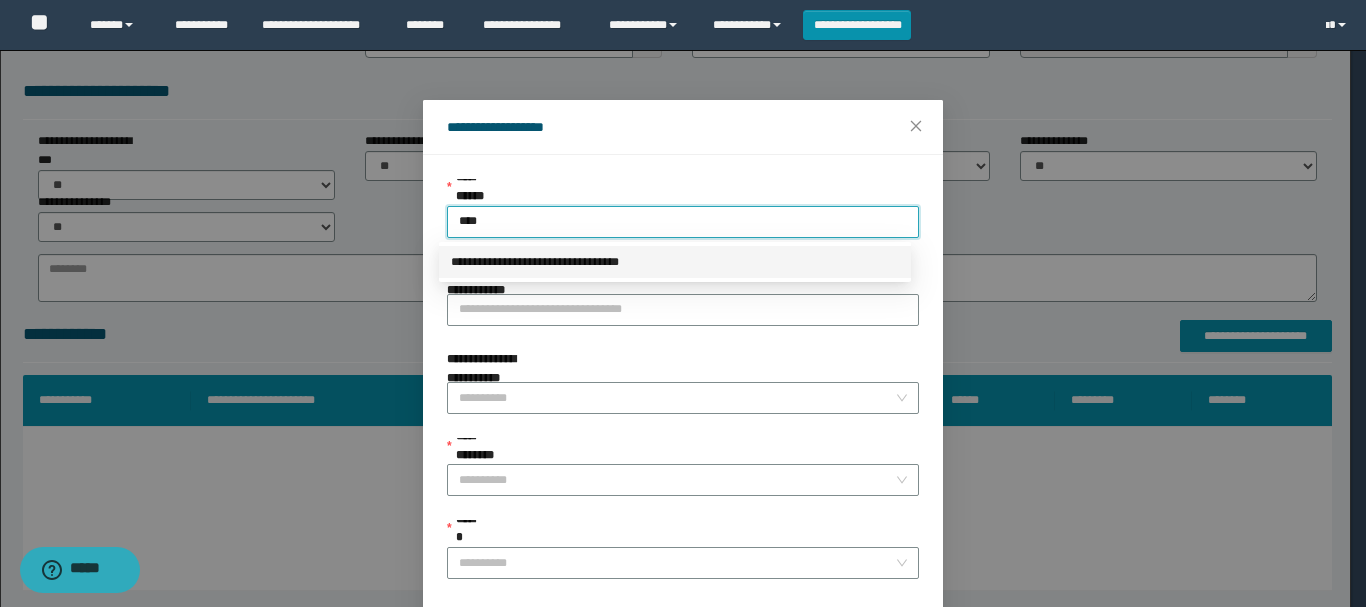 click on "**********" at bounding box center (675, 262) 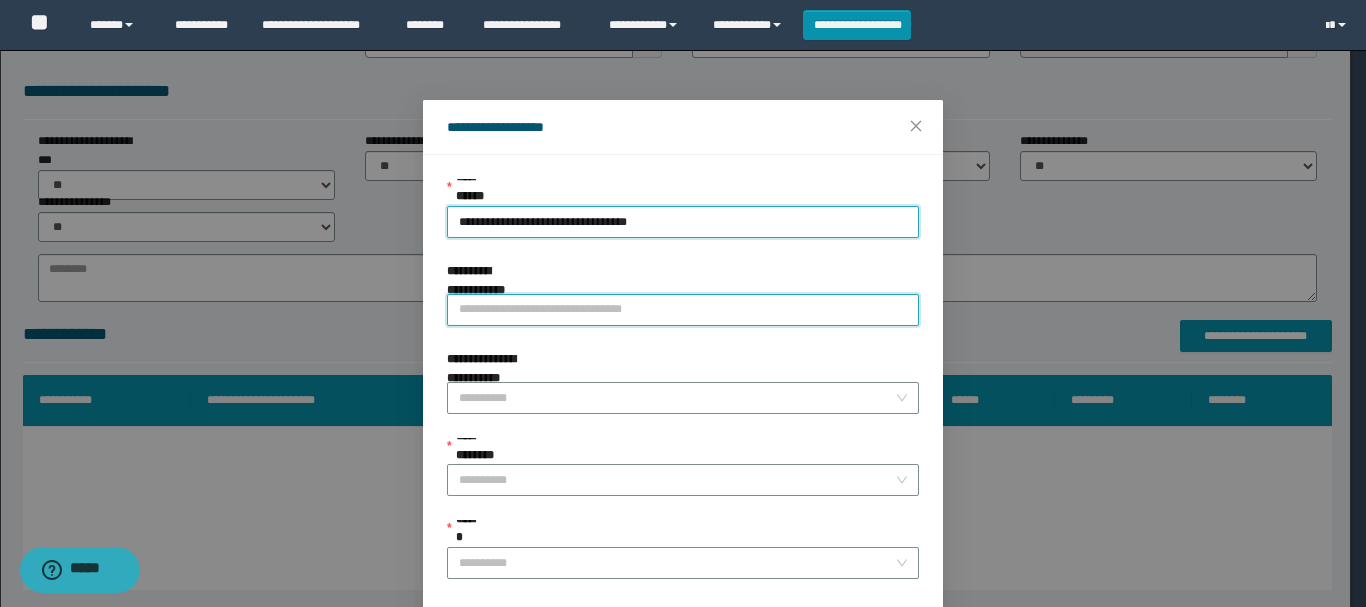 click on "**********" at bounding box center (683, 310) 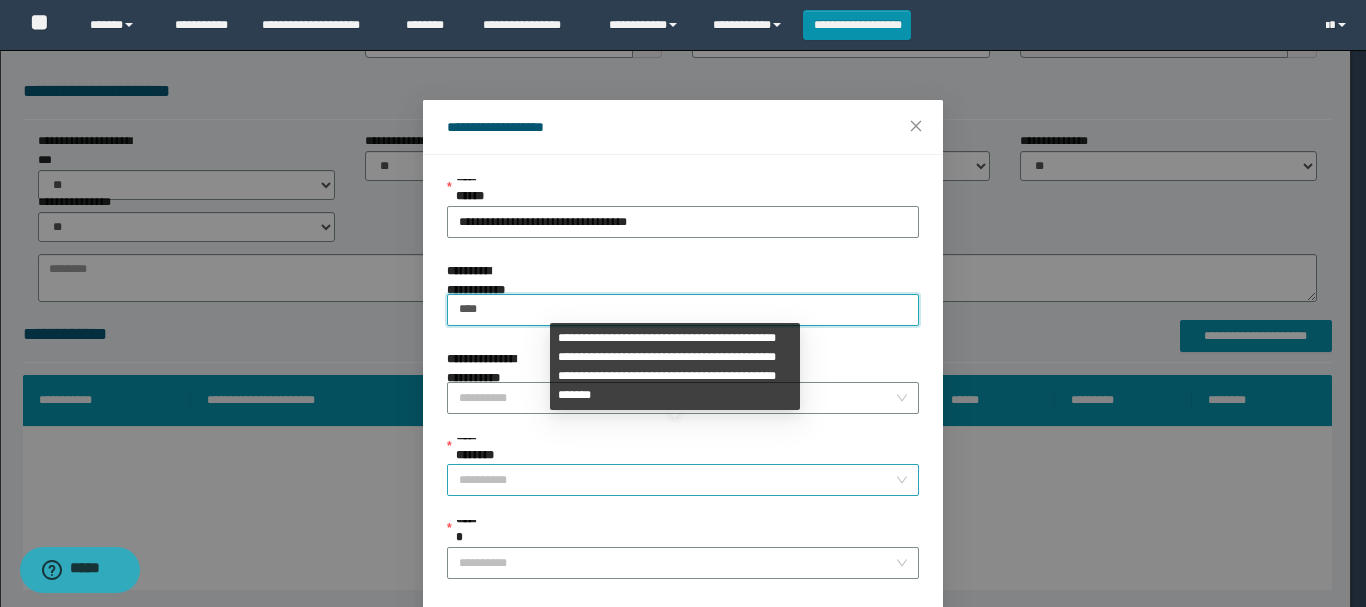 type on "****" 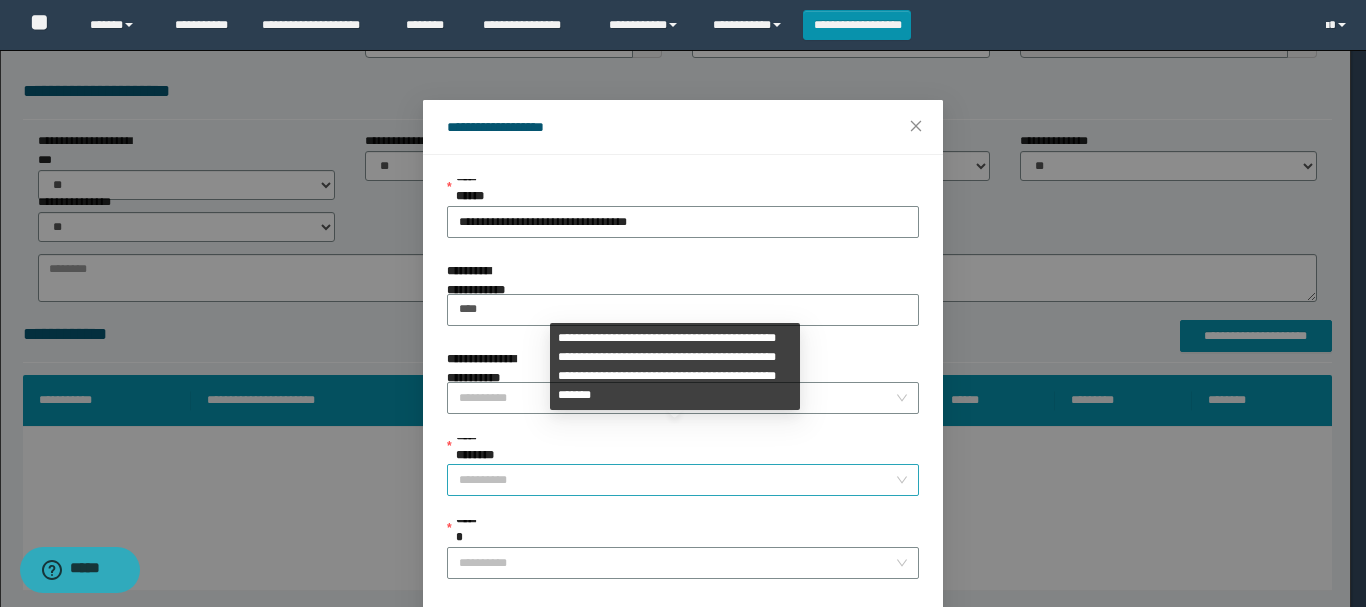 click on "**********" at bounding box center (677, 480) 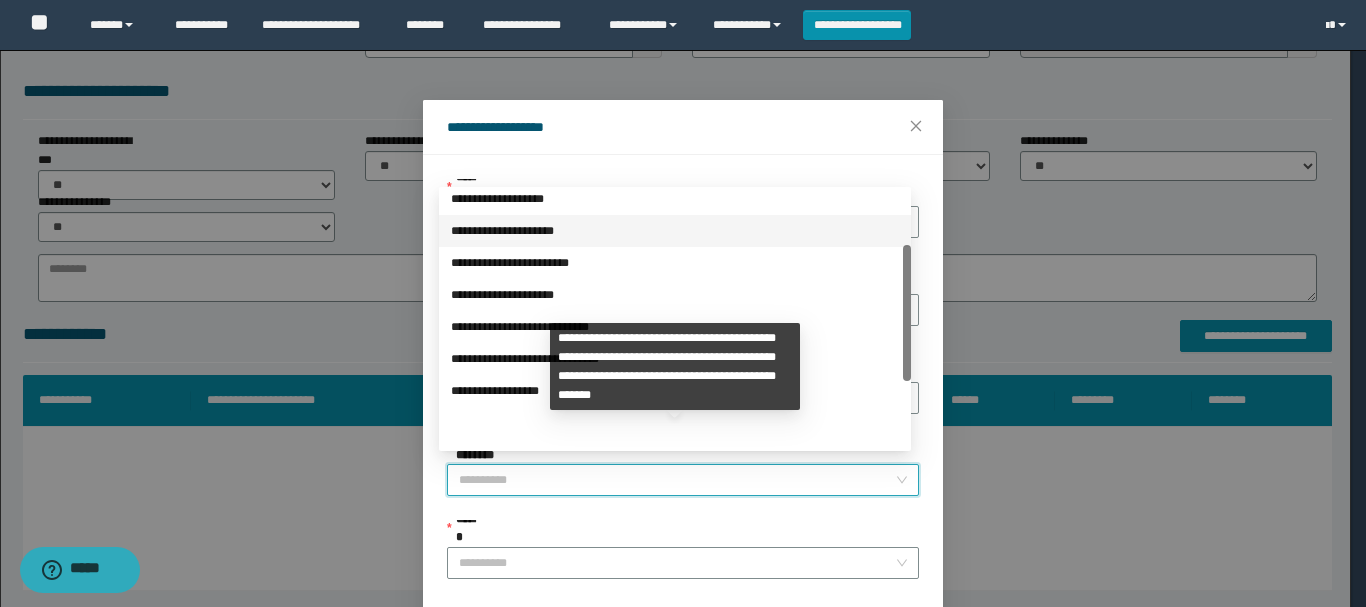 scroll, scrollTop: 224, scrollLeft: 0, axis: vertical 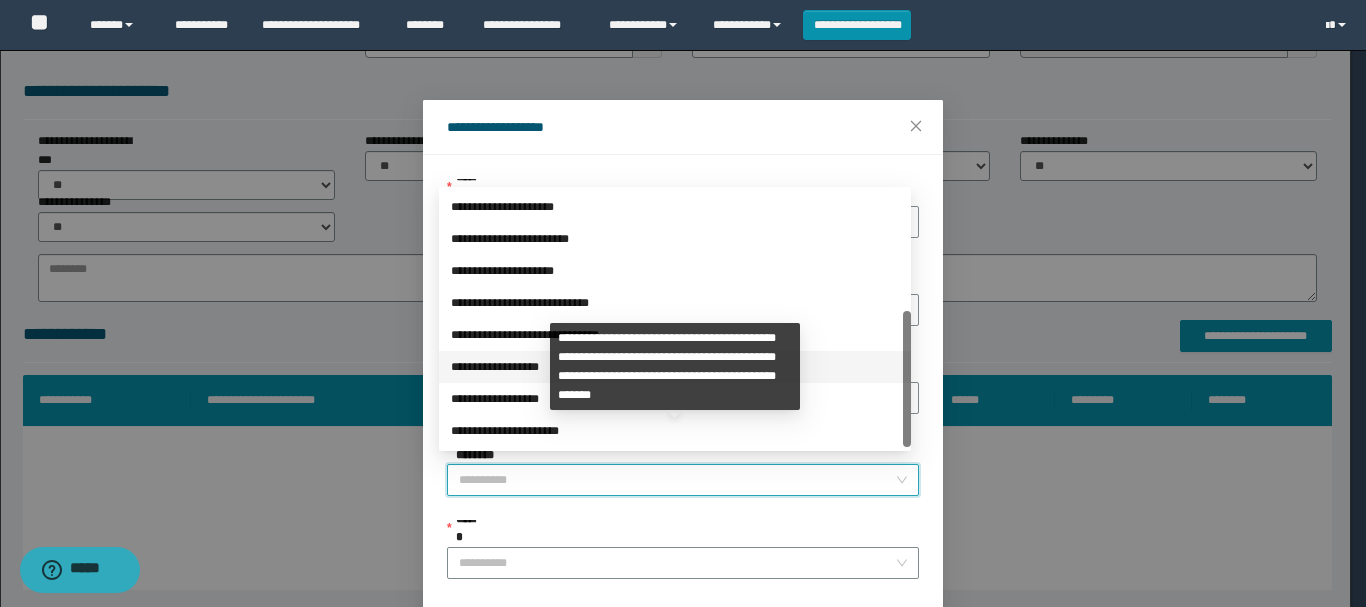 click on "**********" at bounding box center (675, 367) 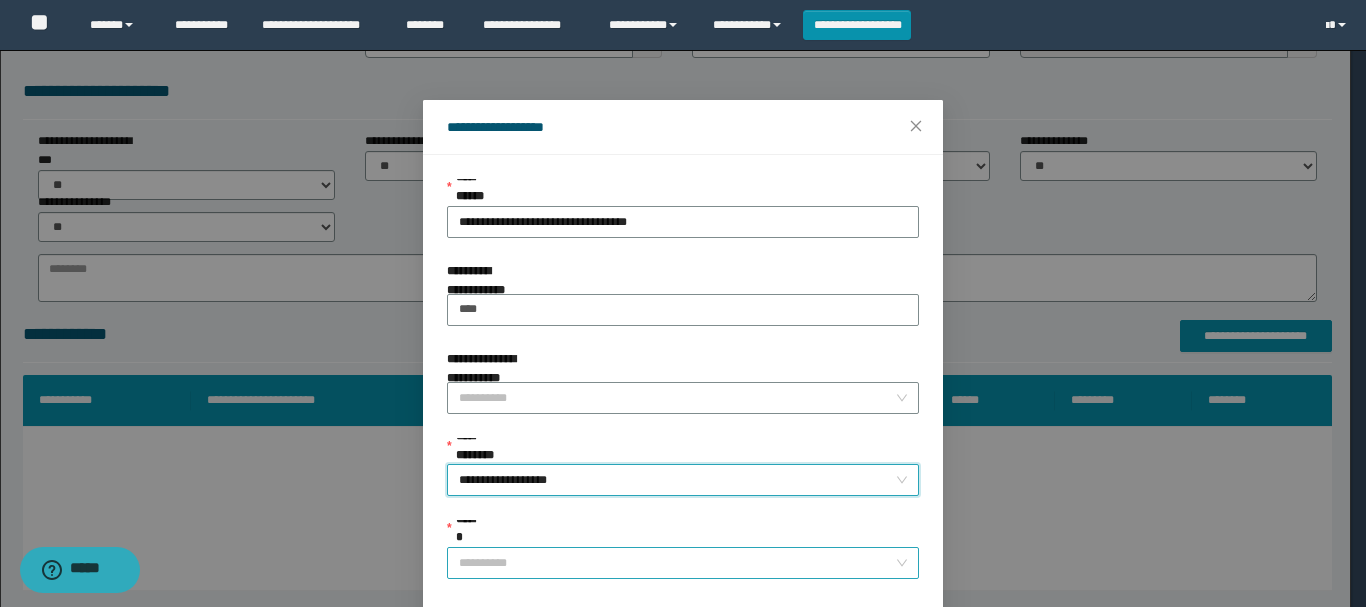 click on "******" at bounding box center (677, 563) 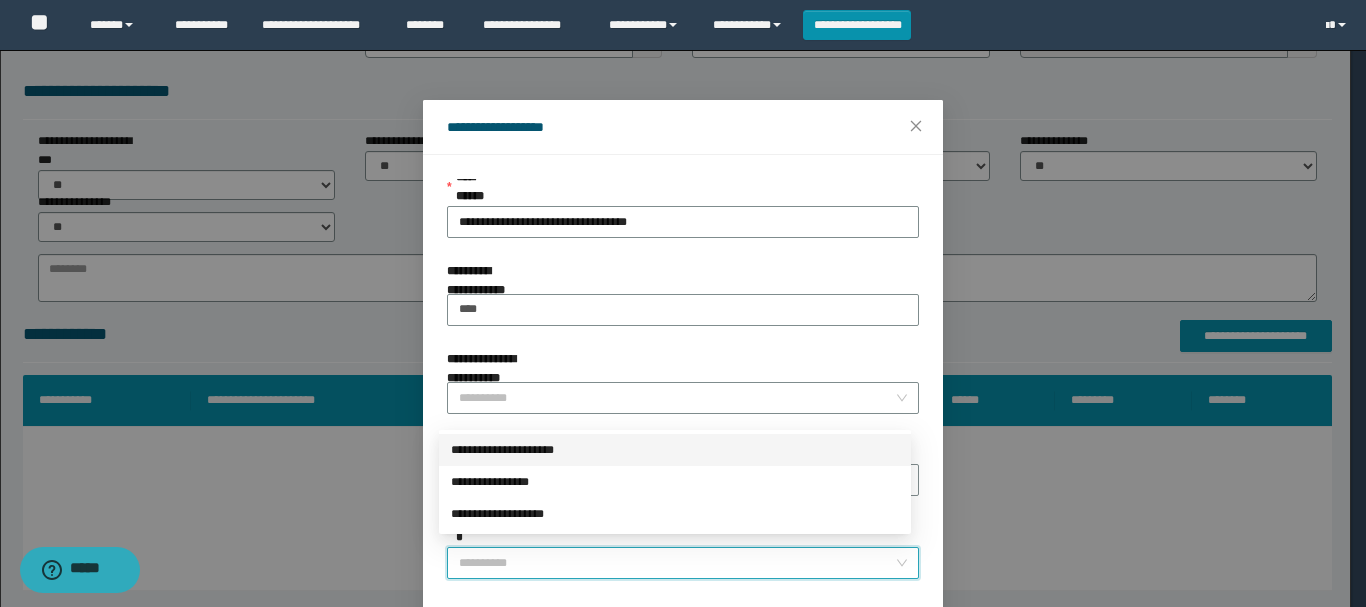 click on "**********" at bounding box center (675, 450) 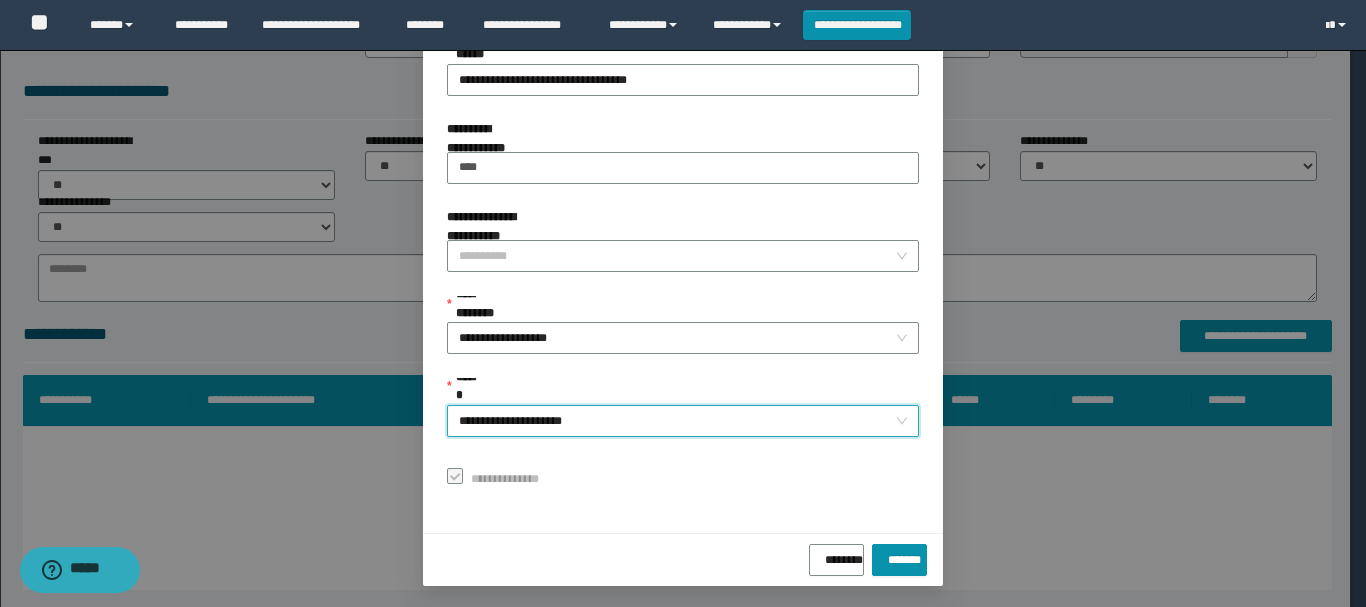 scroll, scrollTop: 145, scrollLeft: 0, axis: vertical 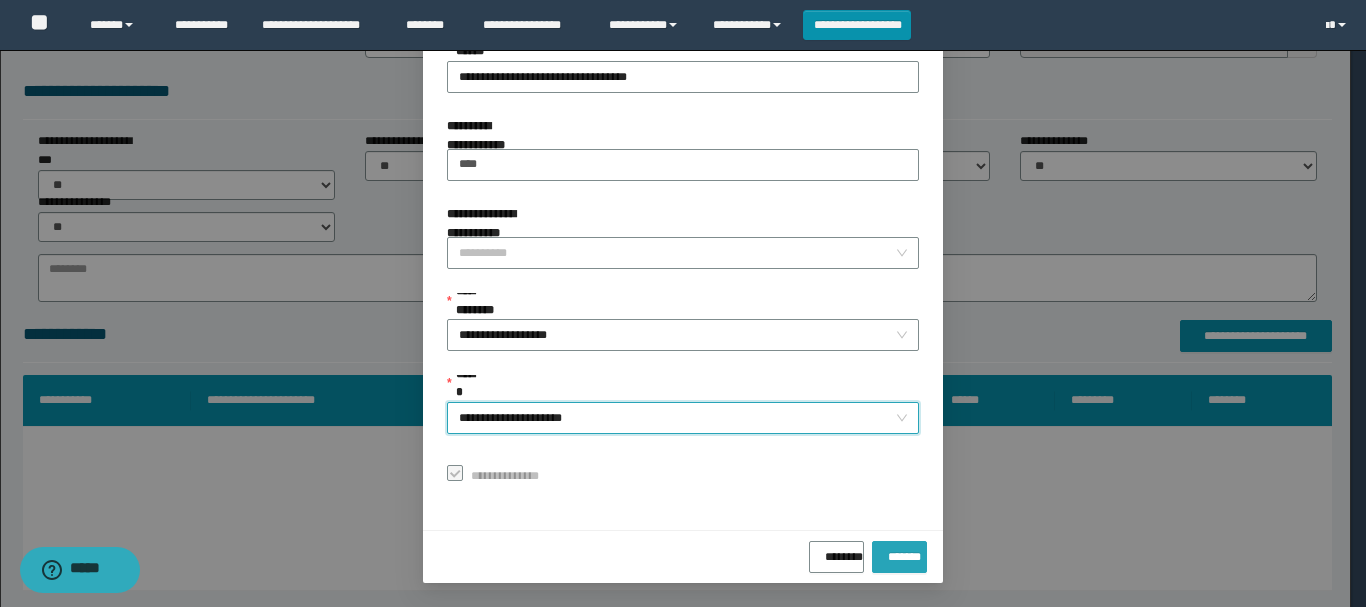 click on "*******" at bounding box center (899, 553) 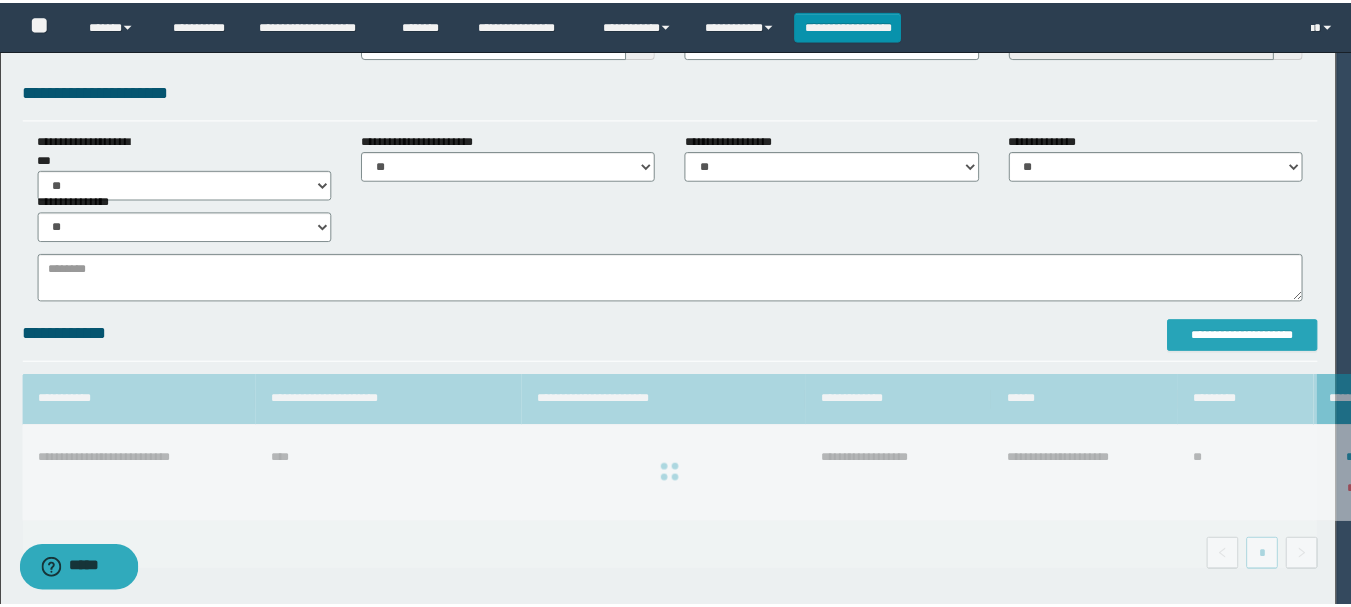 scroll, scrollTop: 0, scrollLeft: 0, axis: both 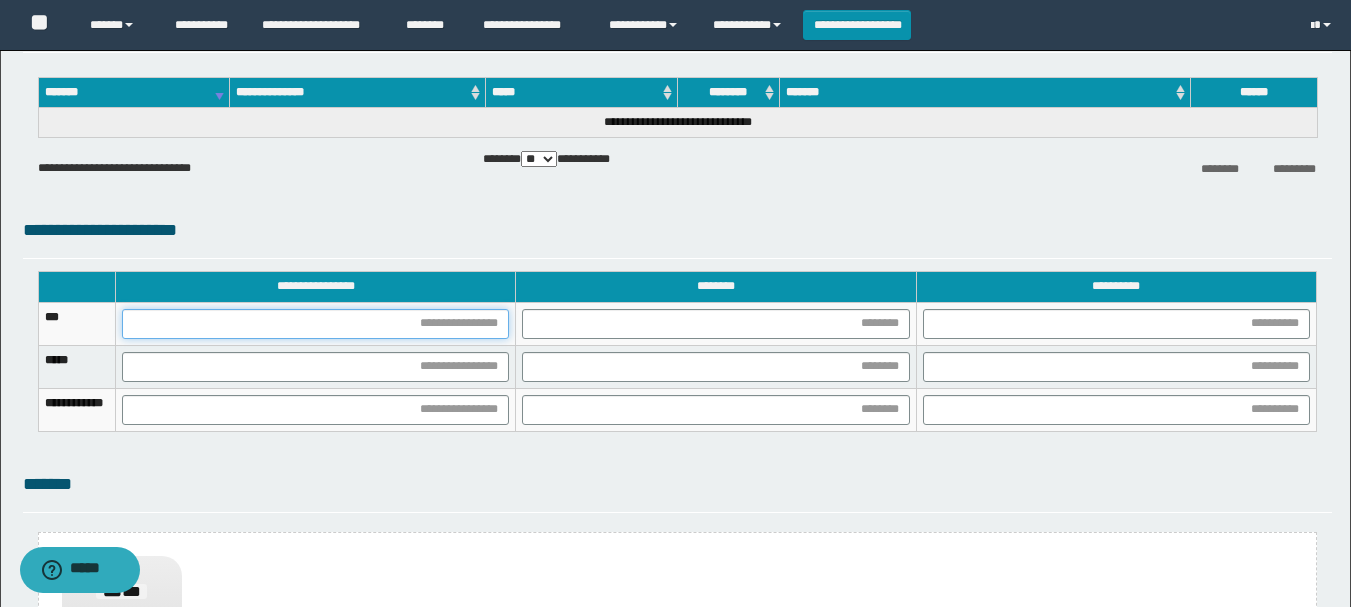 drag, startPoint x: 506, startPoint y: 330, endPoint x: 518, endPoint y: 330, distance: 12 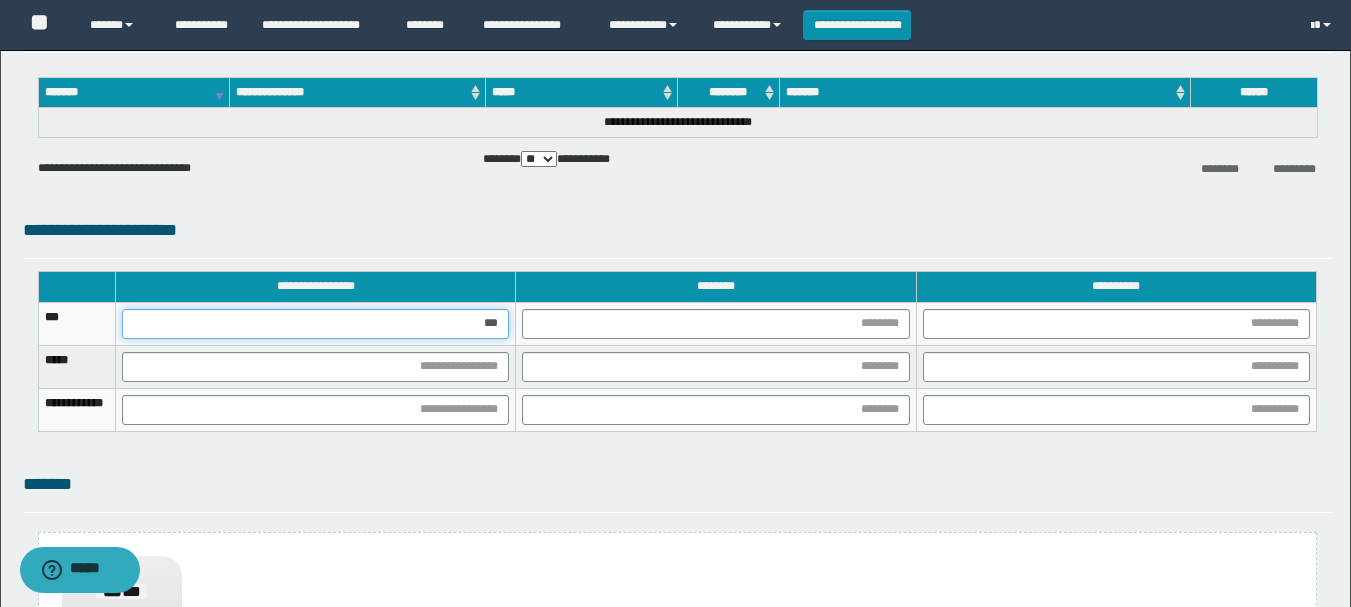 type on "****" 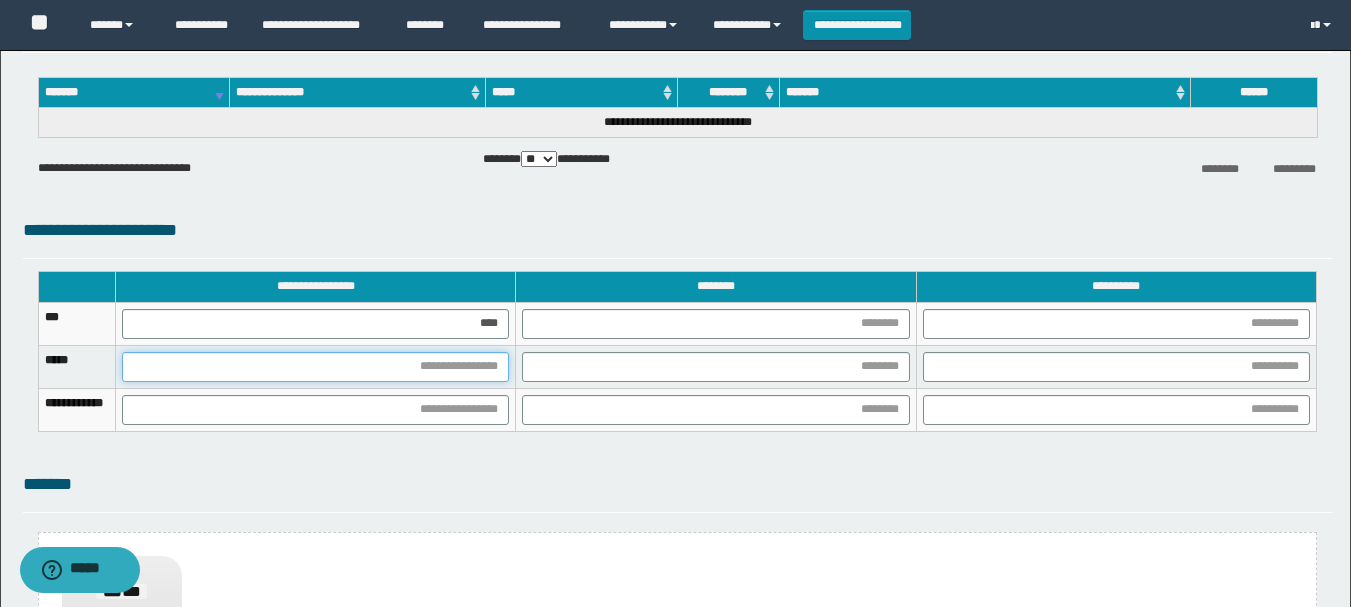 click at bounding box center (315, 367) 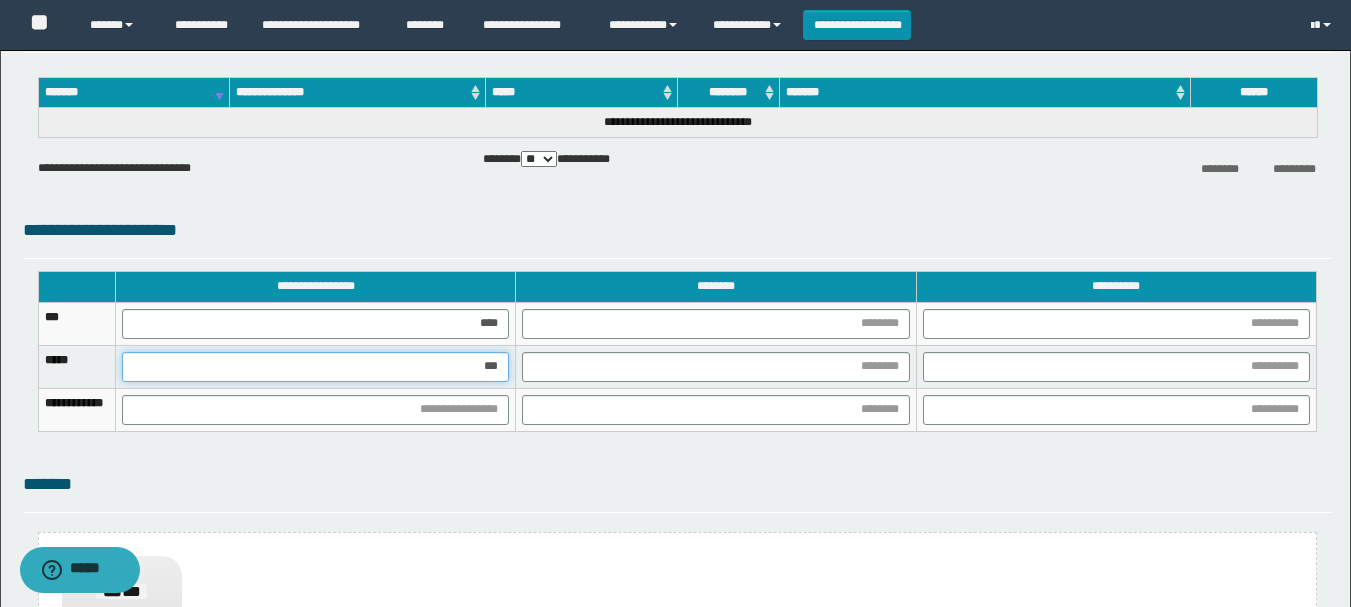type on "****" 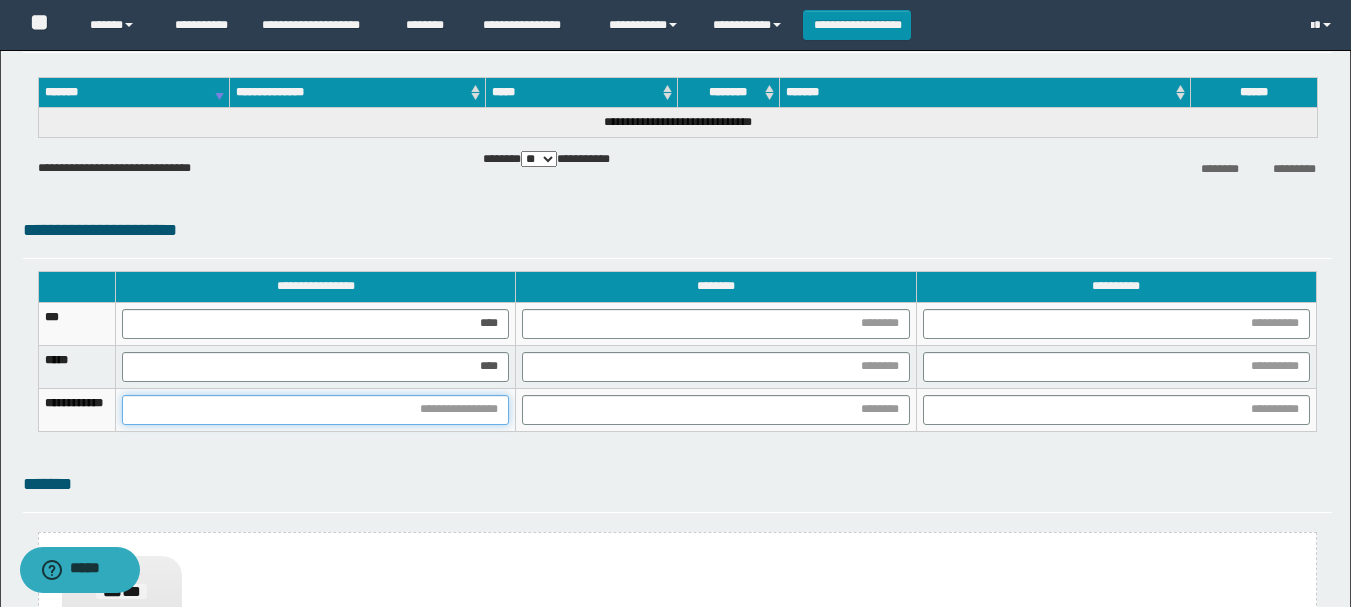 drag, startPoint x: 559, startPoint y: 409, endPoint x: 577, endPoint y: 428, distance: 26.172504 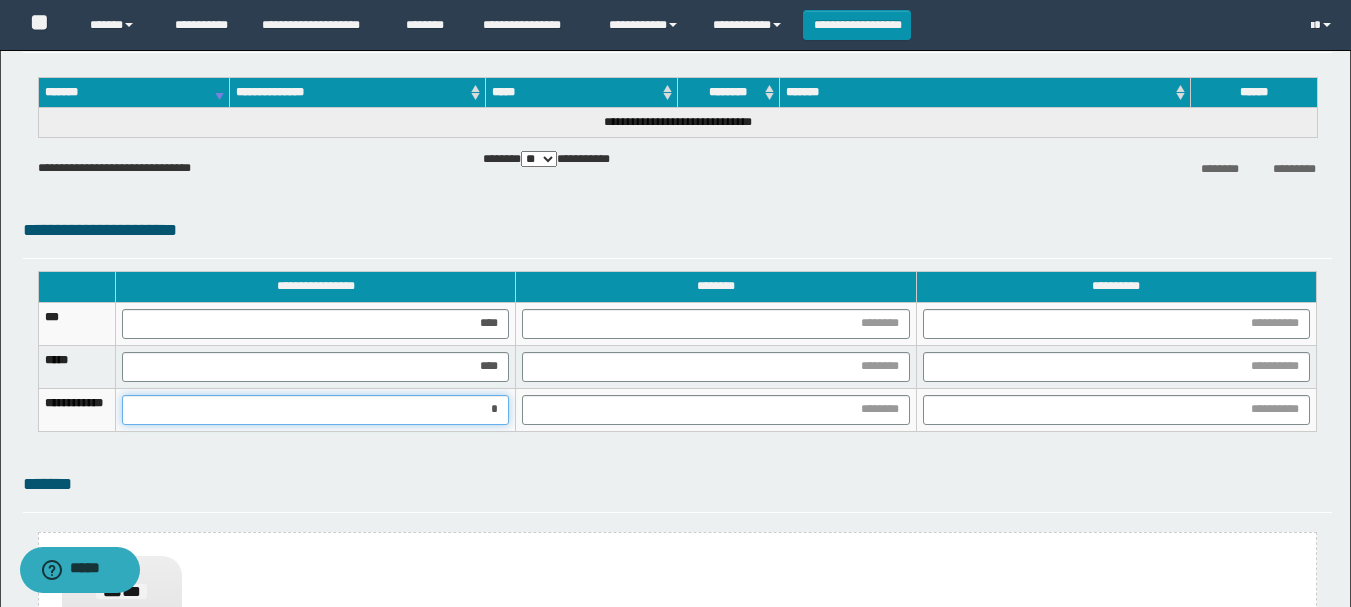 type on "**" 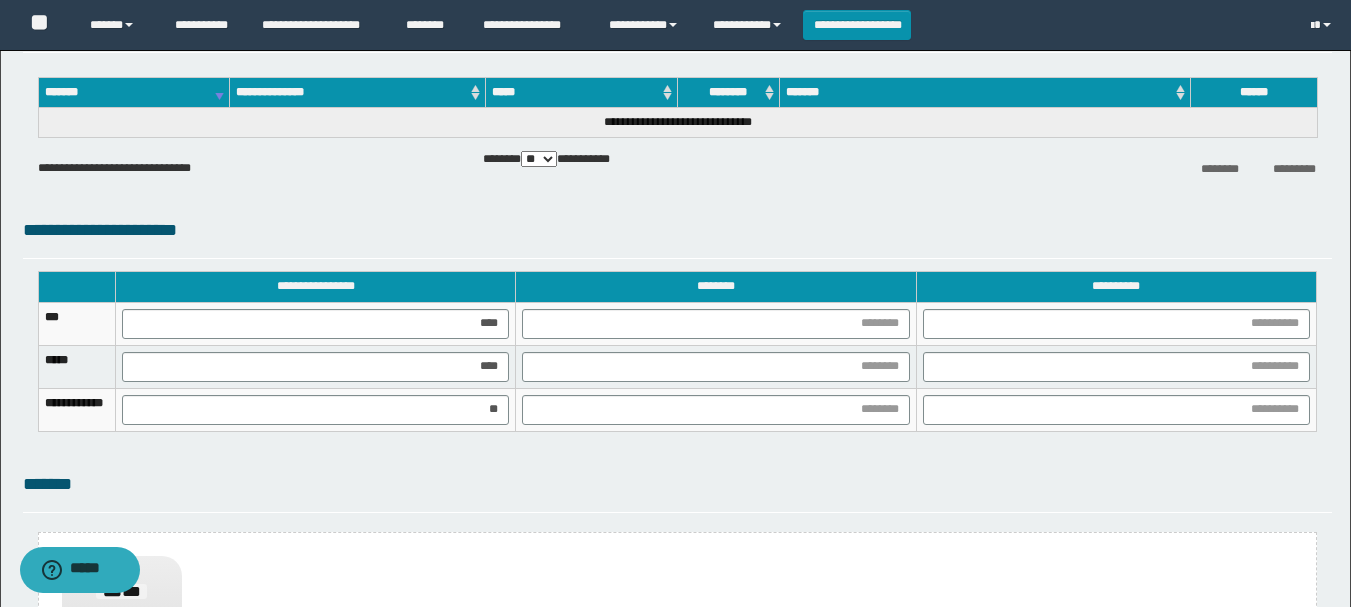 click at bounding box center (1116, 323) 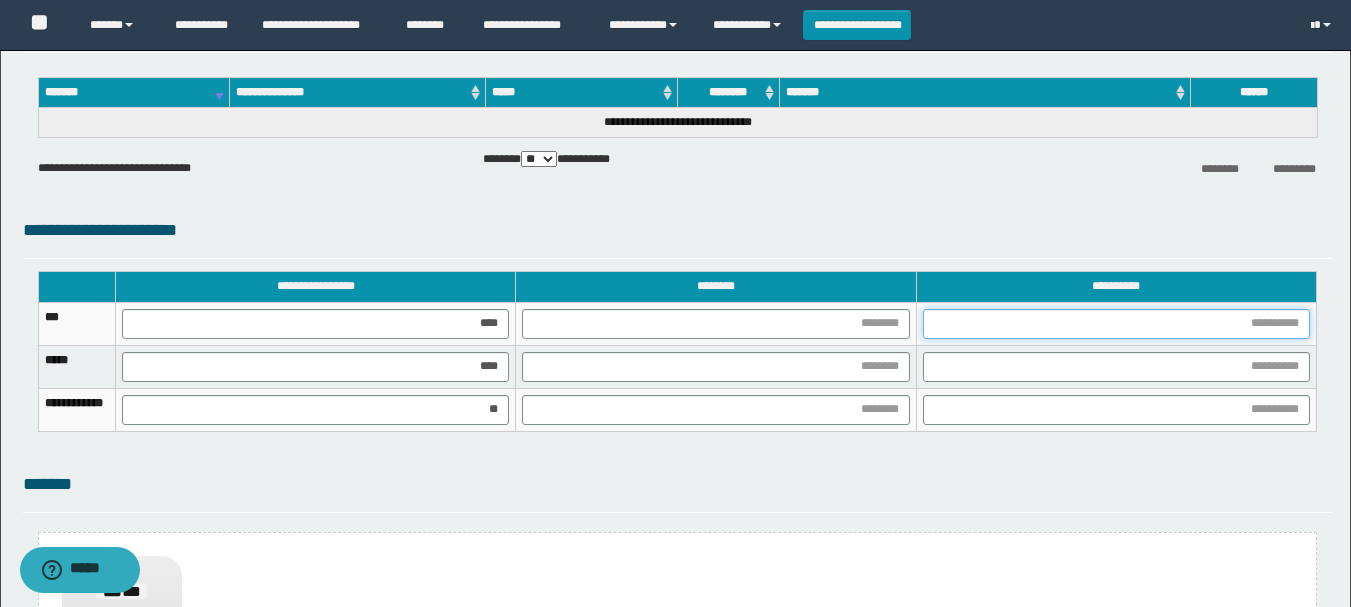 click at bounding box center (1116, 324) 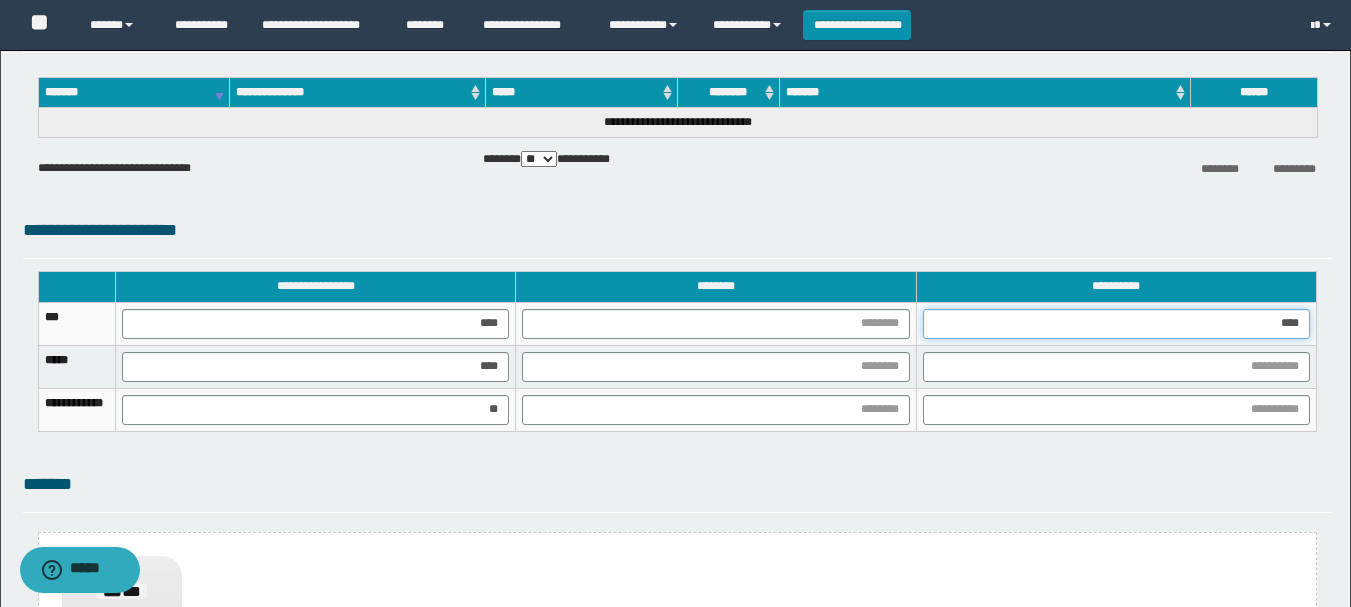 type on "*****" 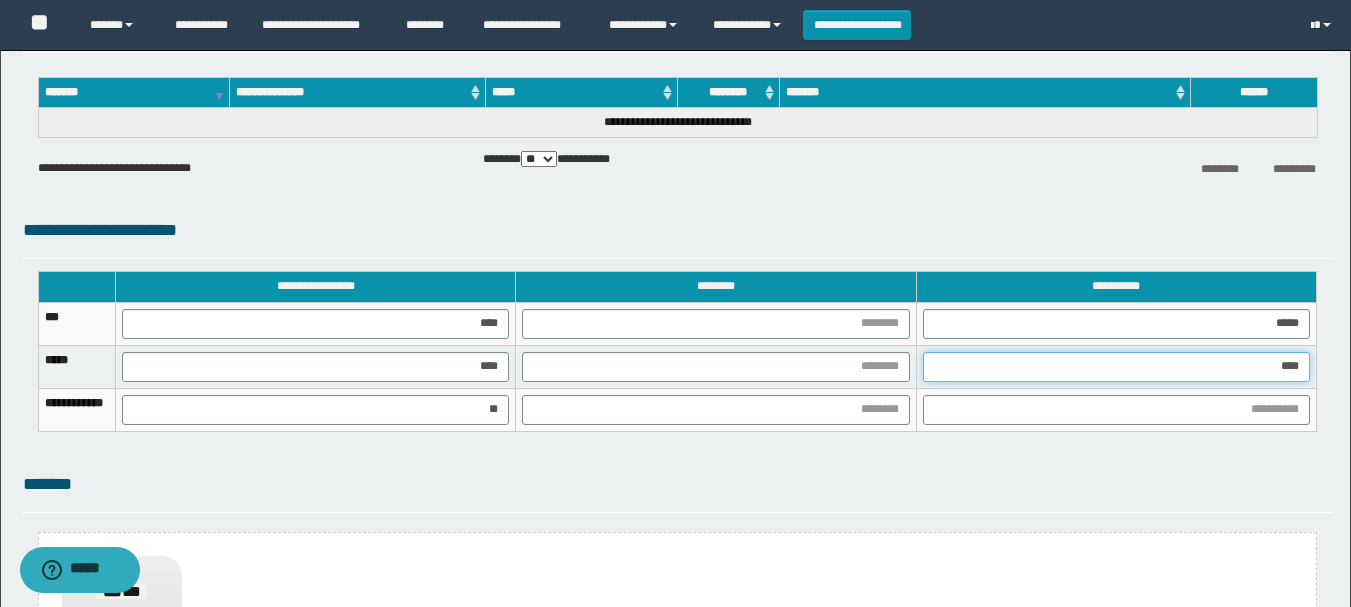 type on "*****" 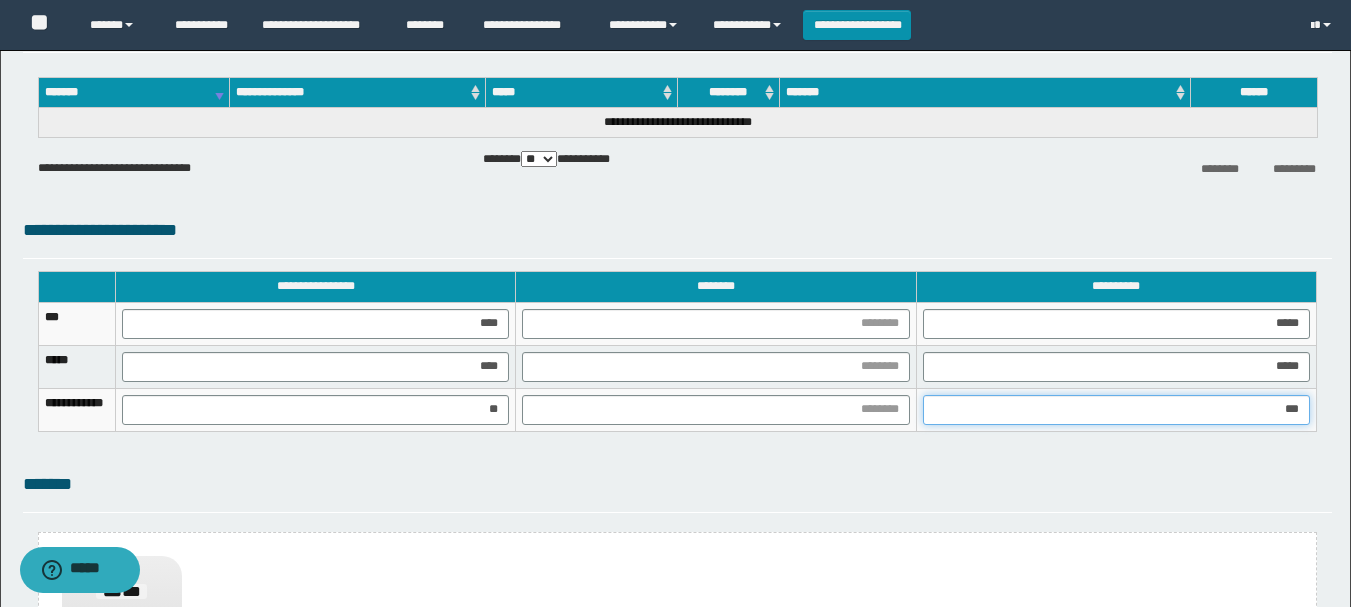 type on "****" 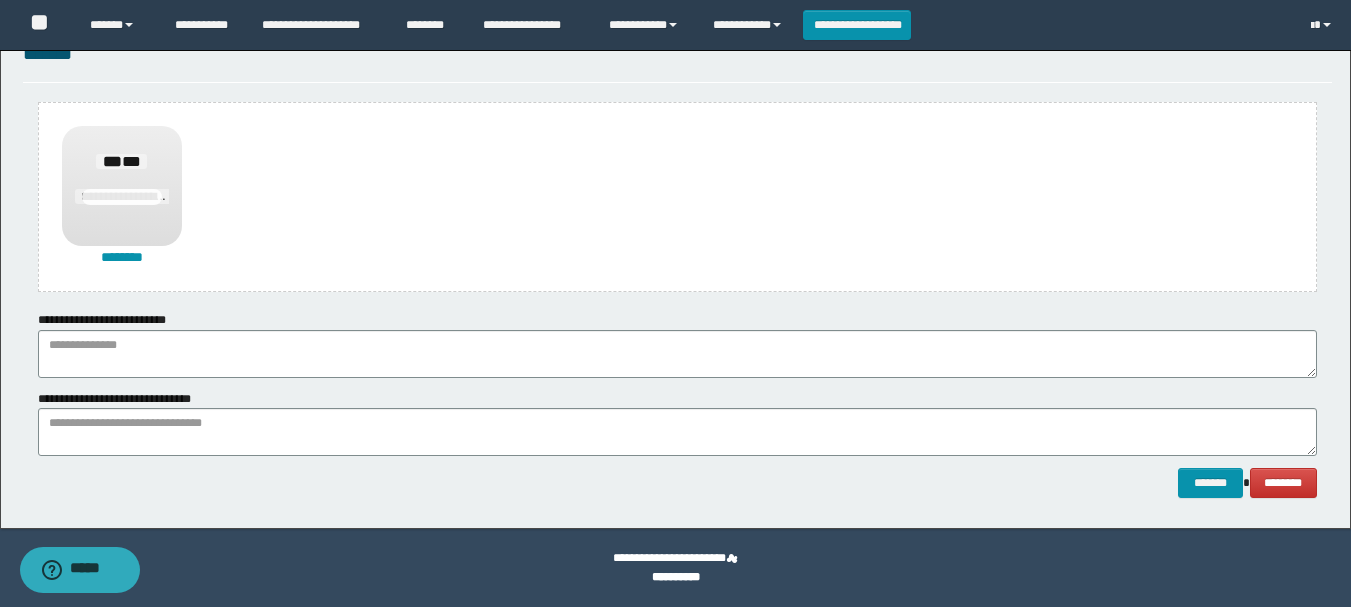 scroll, scrollTop: 704, scrollLeft: 0, axis: vertical 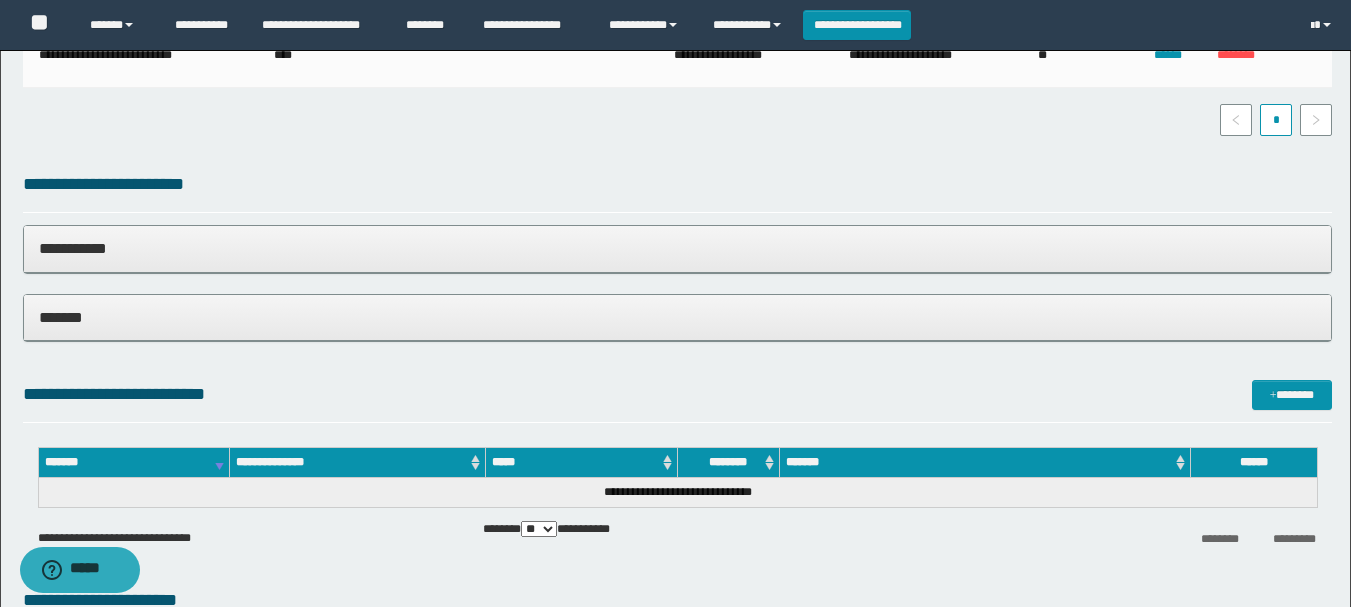 click on "*******" at bounding box center (677, 317) 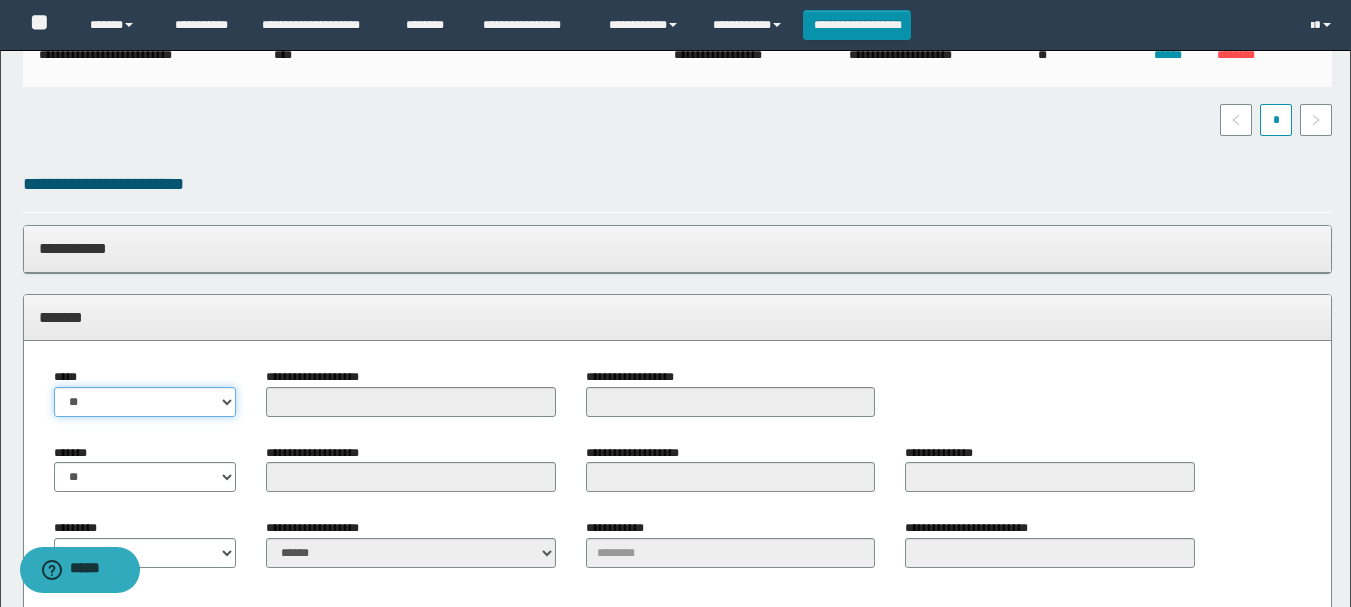 click on "**
**" at bounding box center (145, 402) 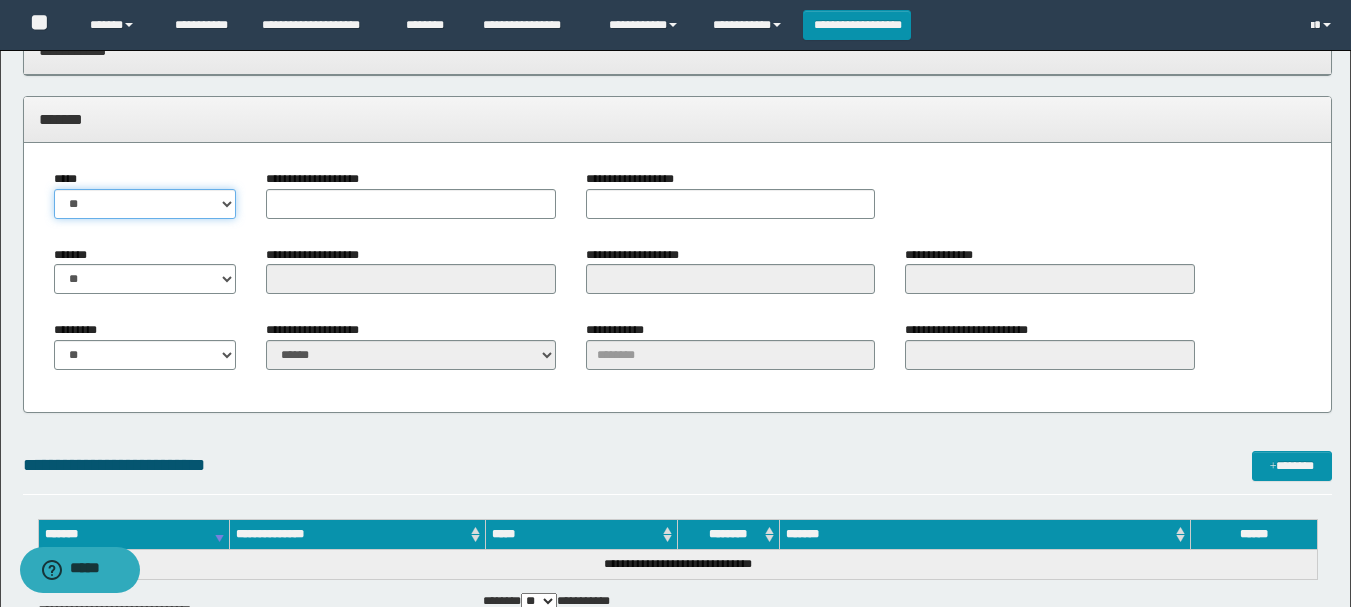 scroll, scrollTop: 904, scrollLeft: 0, axis: vertical 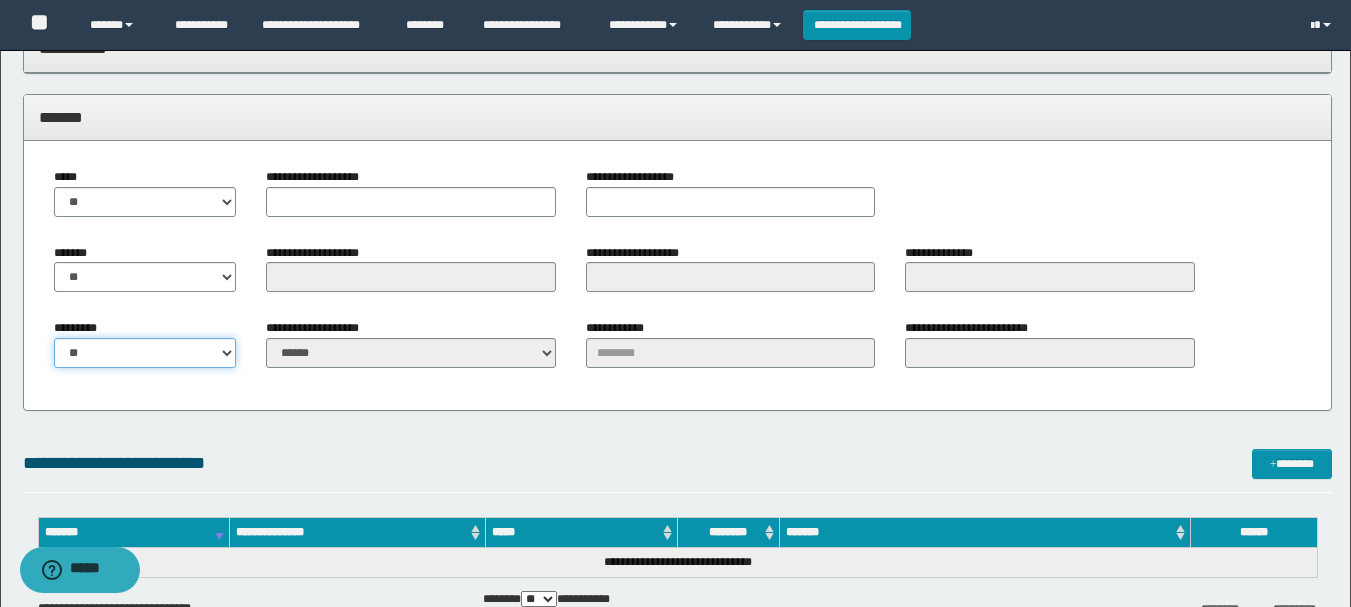 click on "**
**" at bounding box center [145, 353] 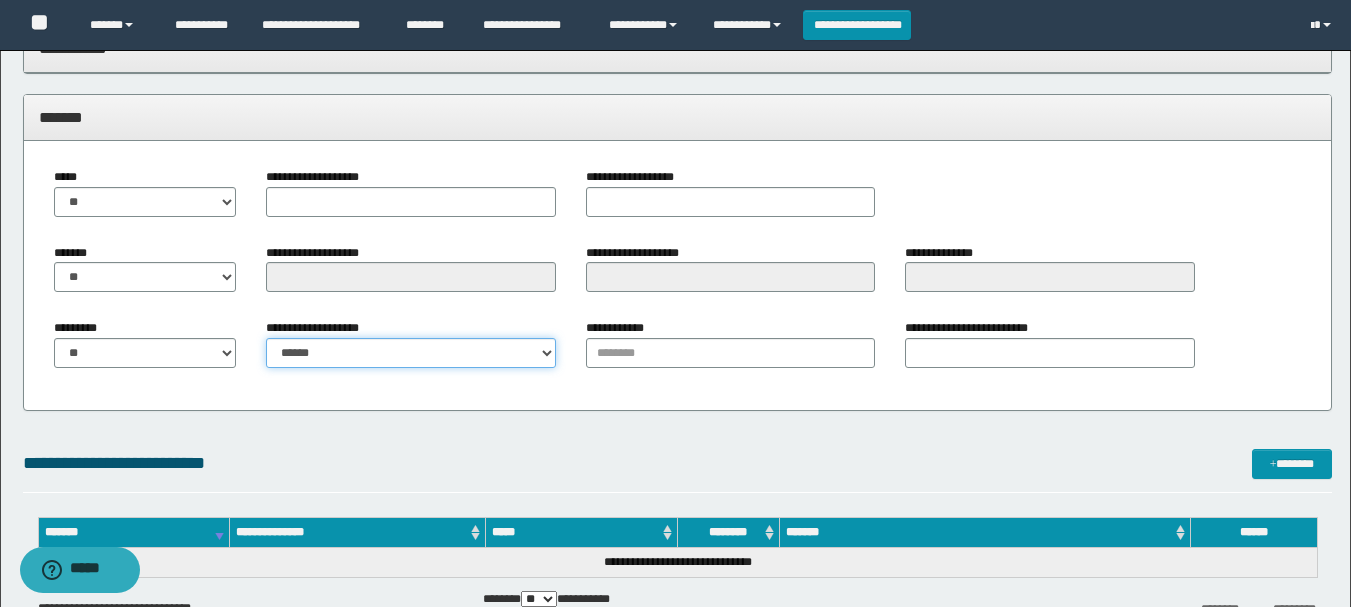 click on "**********" at bounding box center (410, 353) 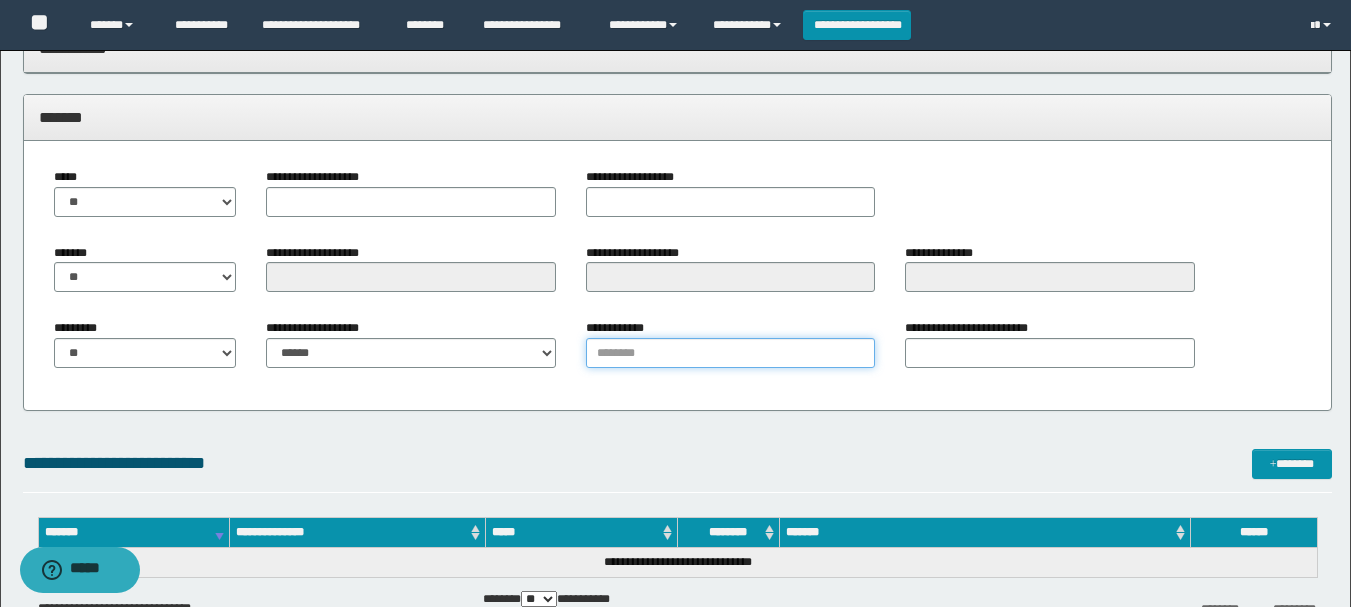 click on "**********" at bounding box center [730, 353] 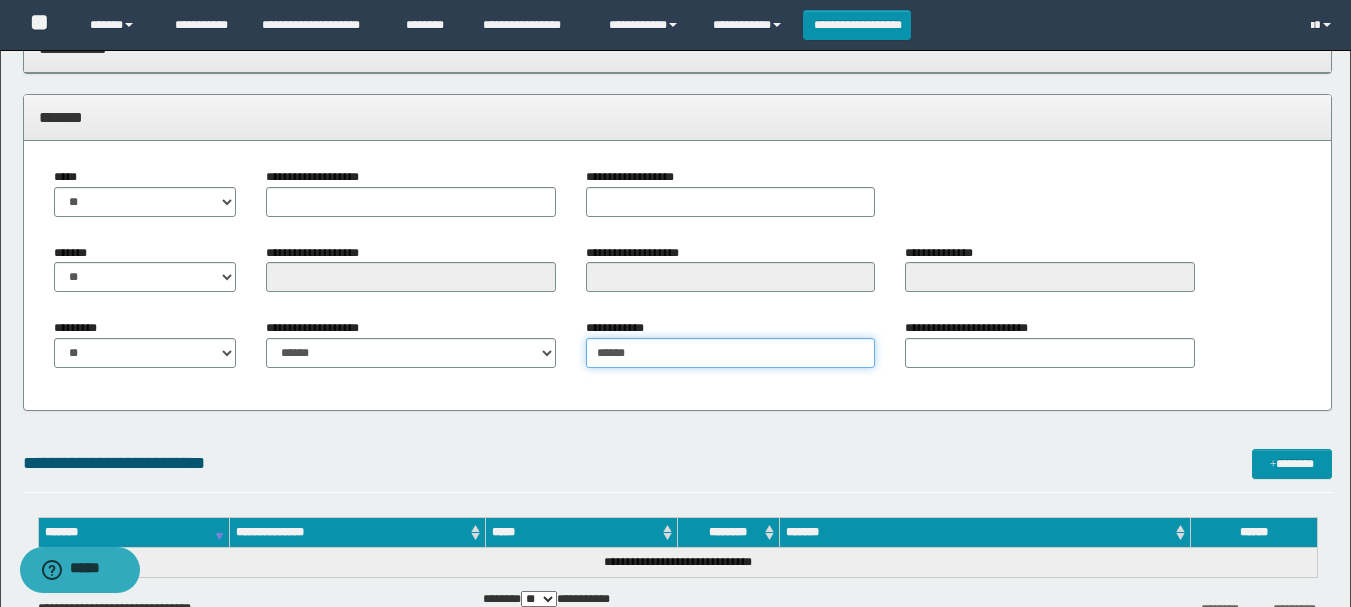 type on "******" 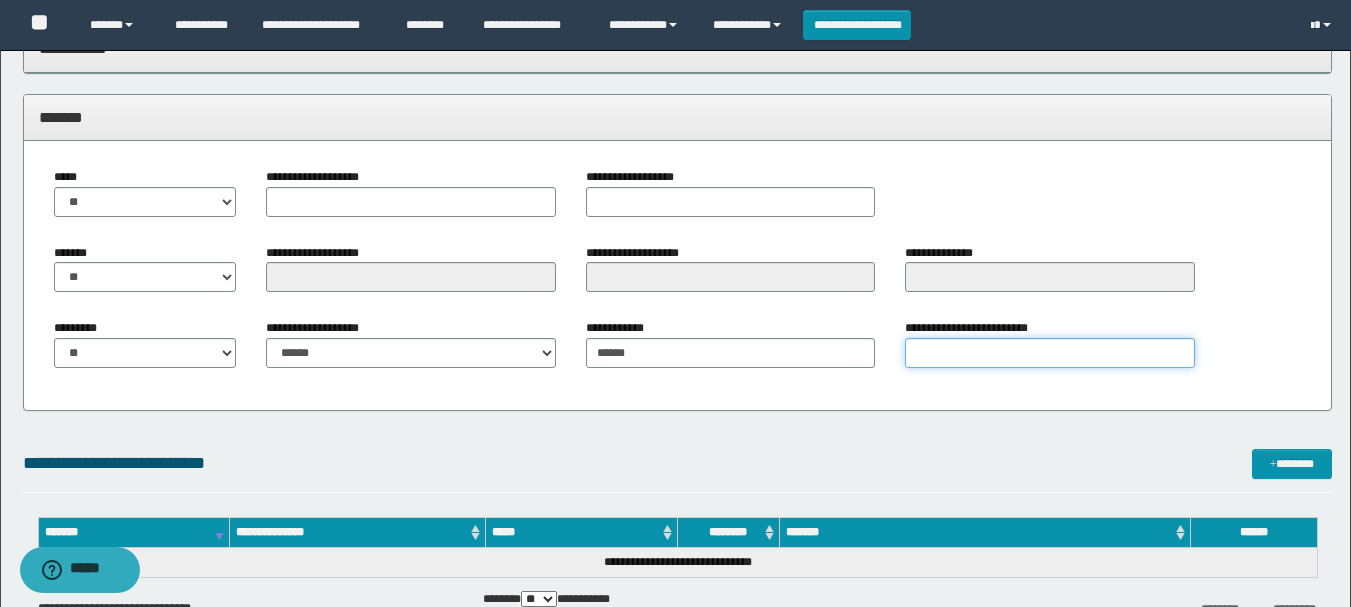 click on "**********" at bounding box center [1049, 353] 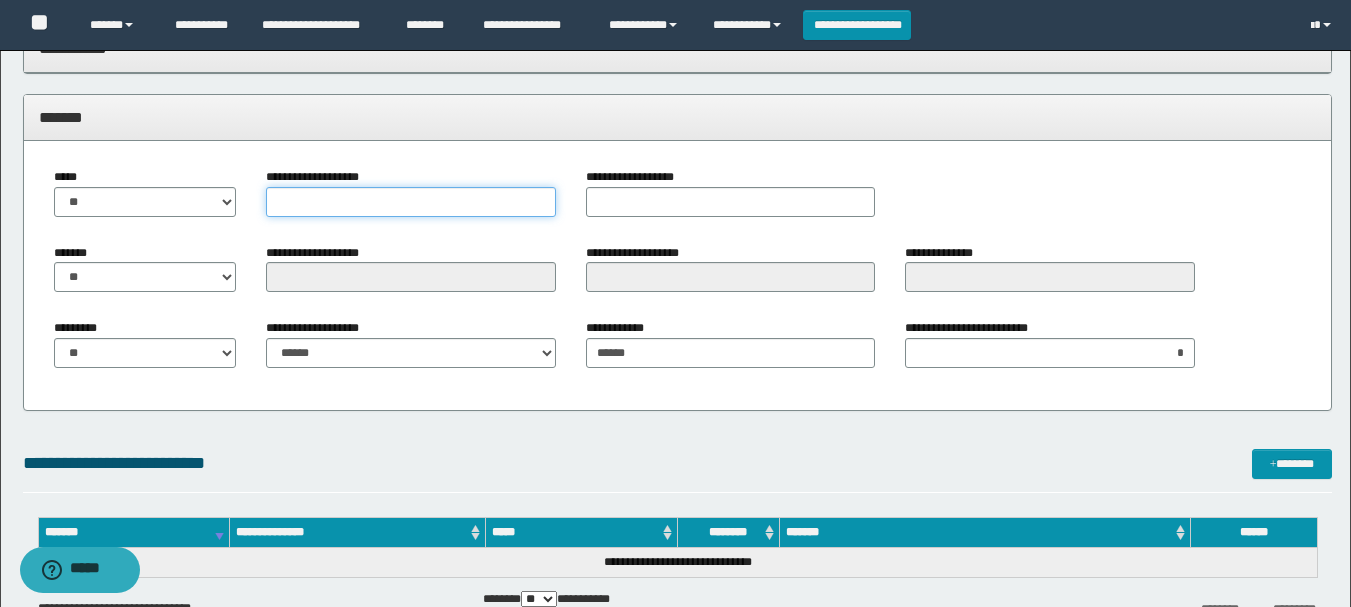 click on "**********" at bounding box center (410, 202) 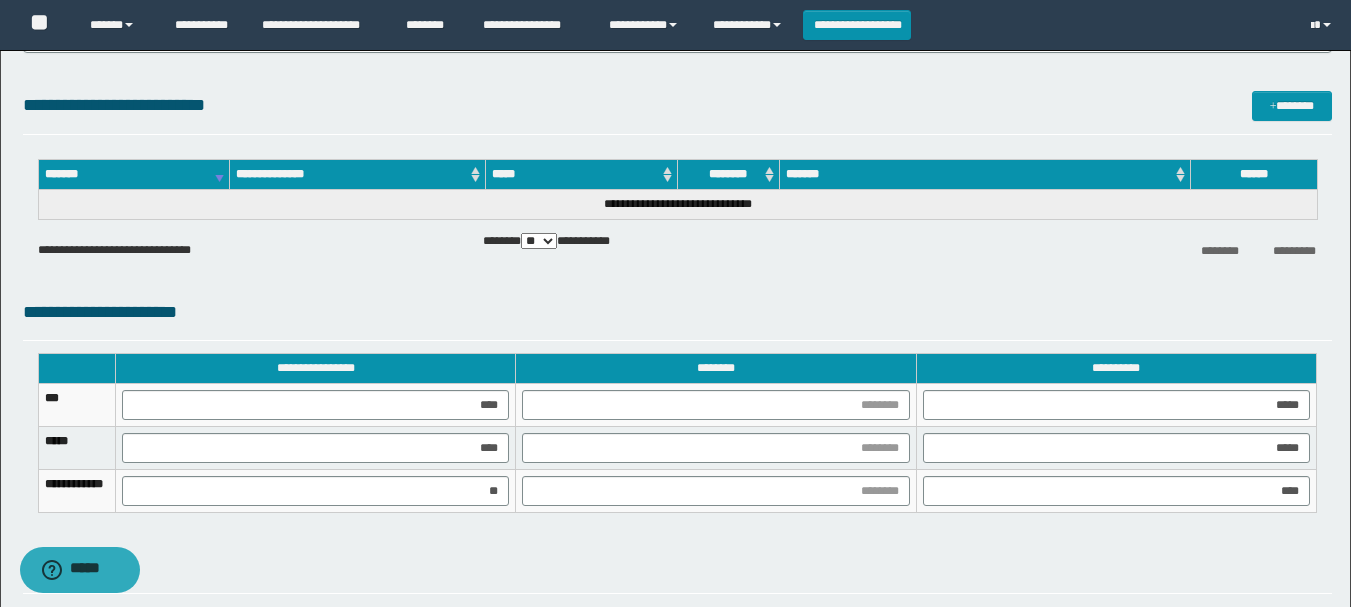 scroll, scrollTop: 1774, scrollLeft: 0, axis: vertical 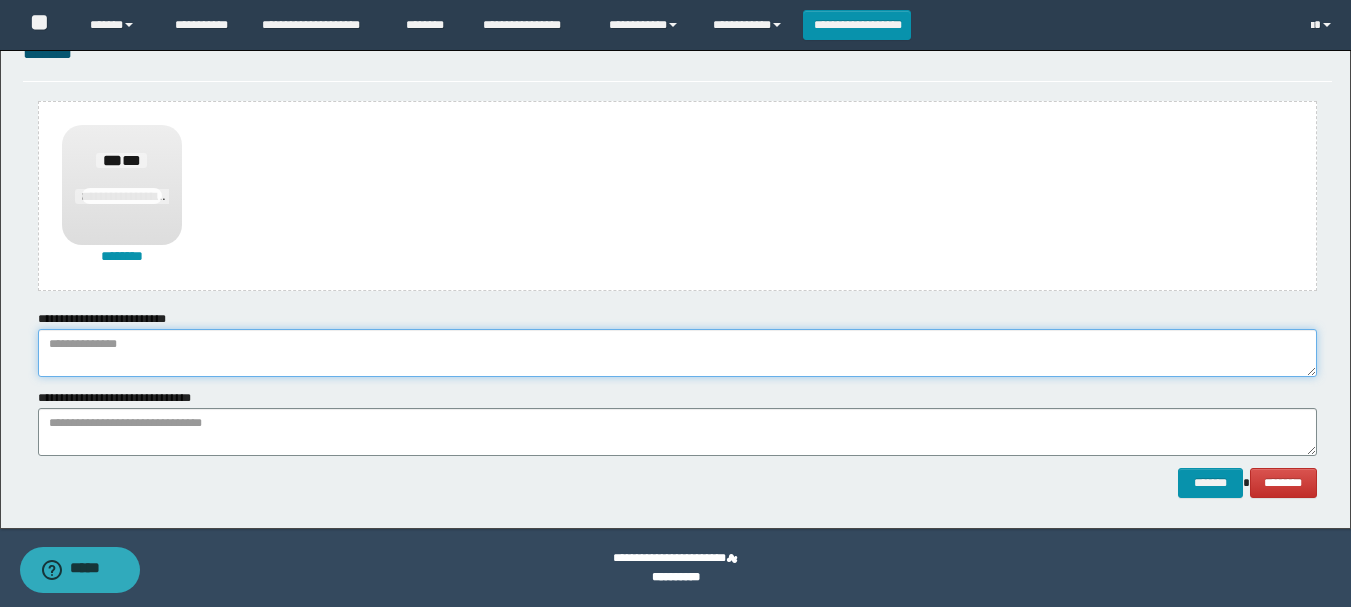 drag, startPoint x: 158, startPoint y: 350, endPoint x: 250, endPoint y: 112, distance: 255.16269 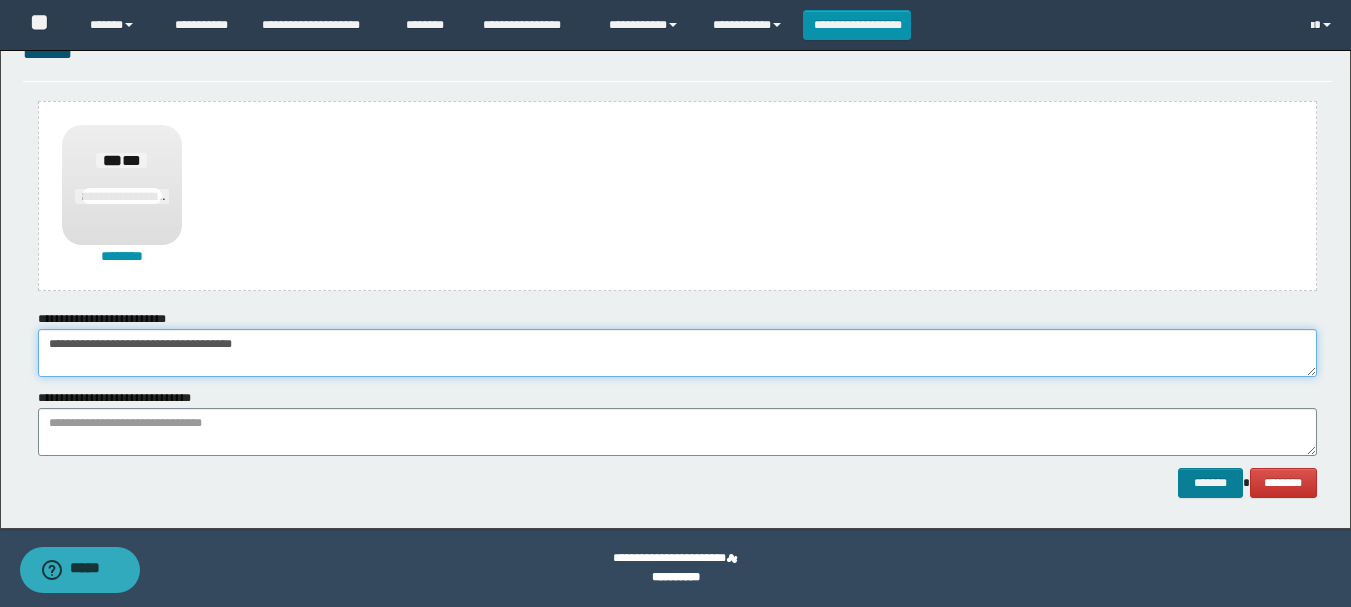 type on "**********" 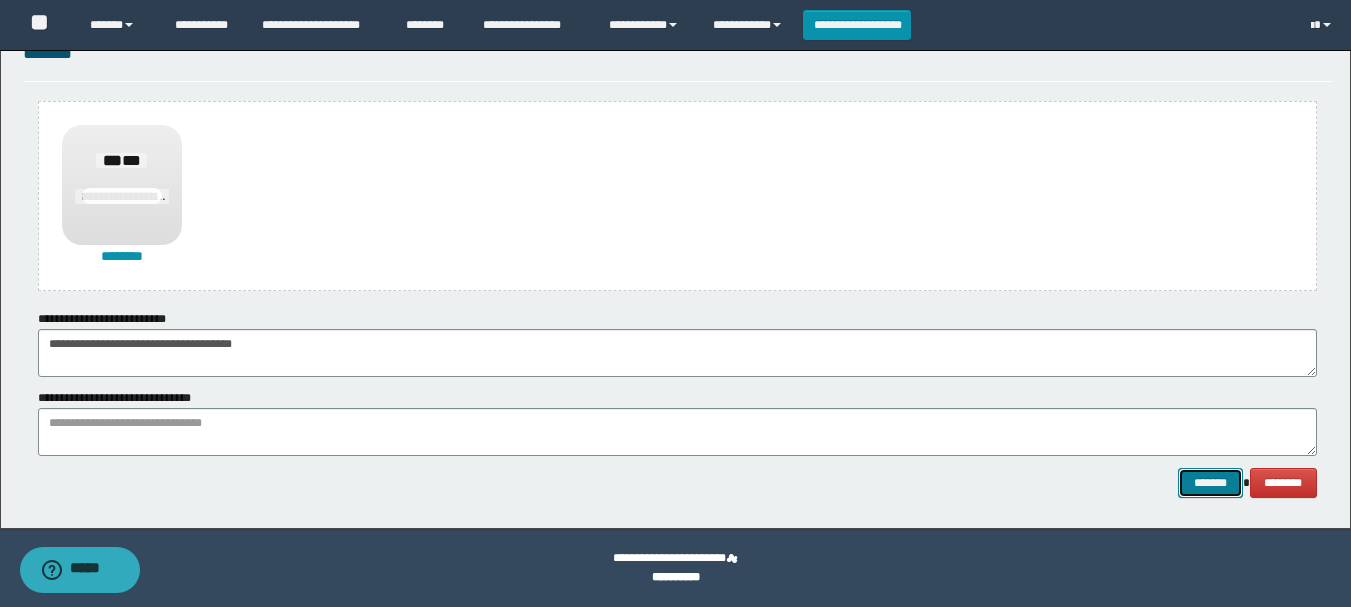 click on "*******" at bounding box center [1210, 483] 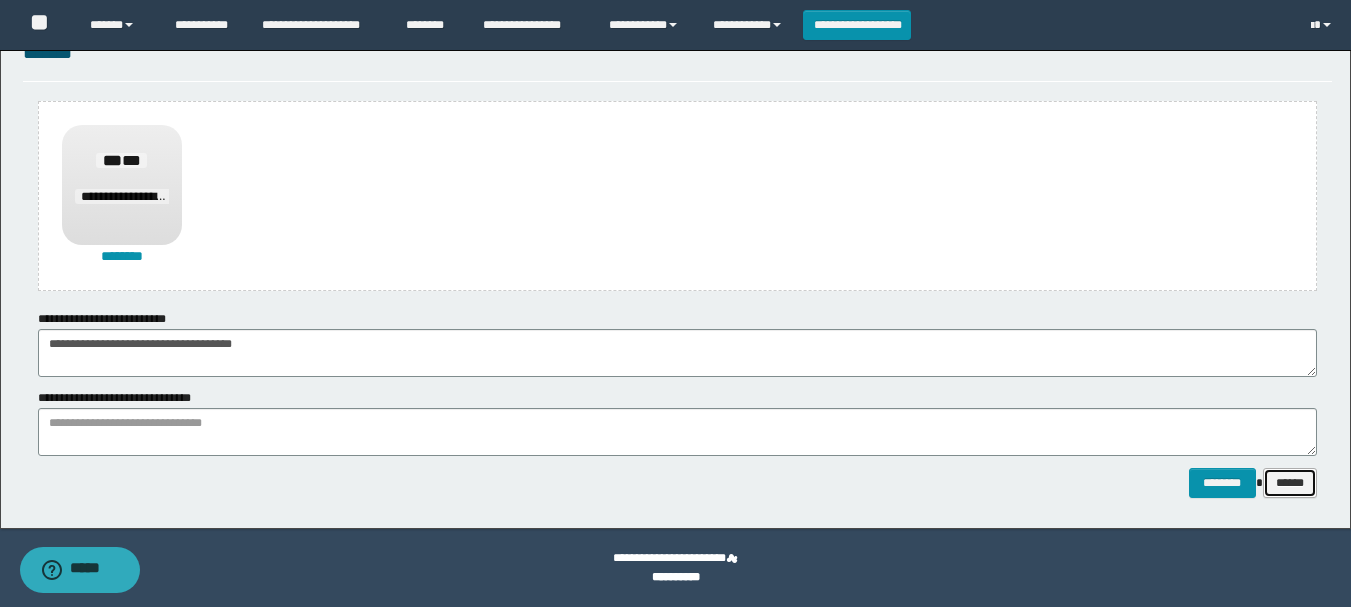 click on "******" at bounding box center (1290, 483) 